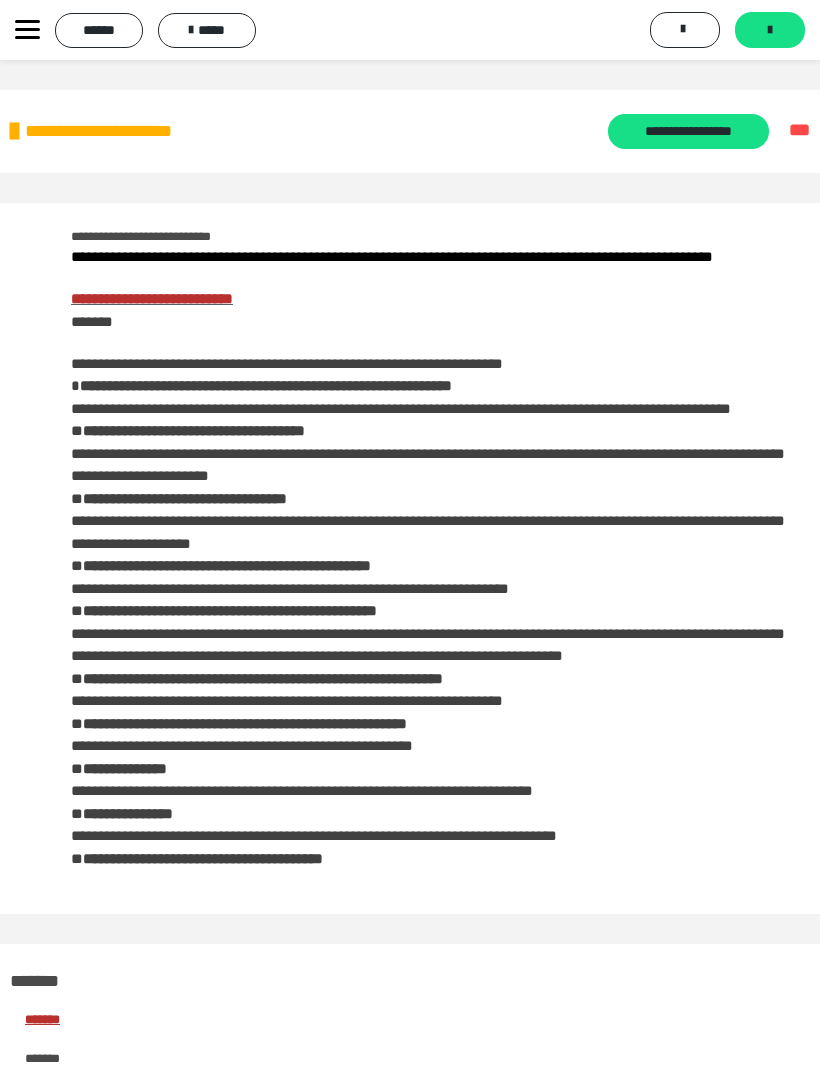 scroll, scrollTop: 710, scrollLeft: 0, axis: vertical 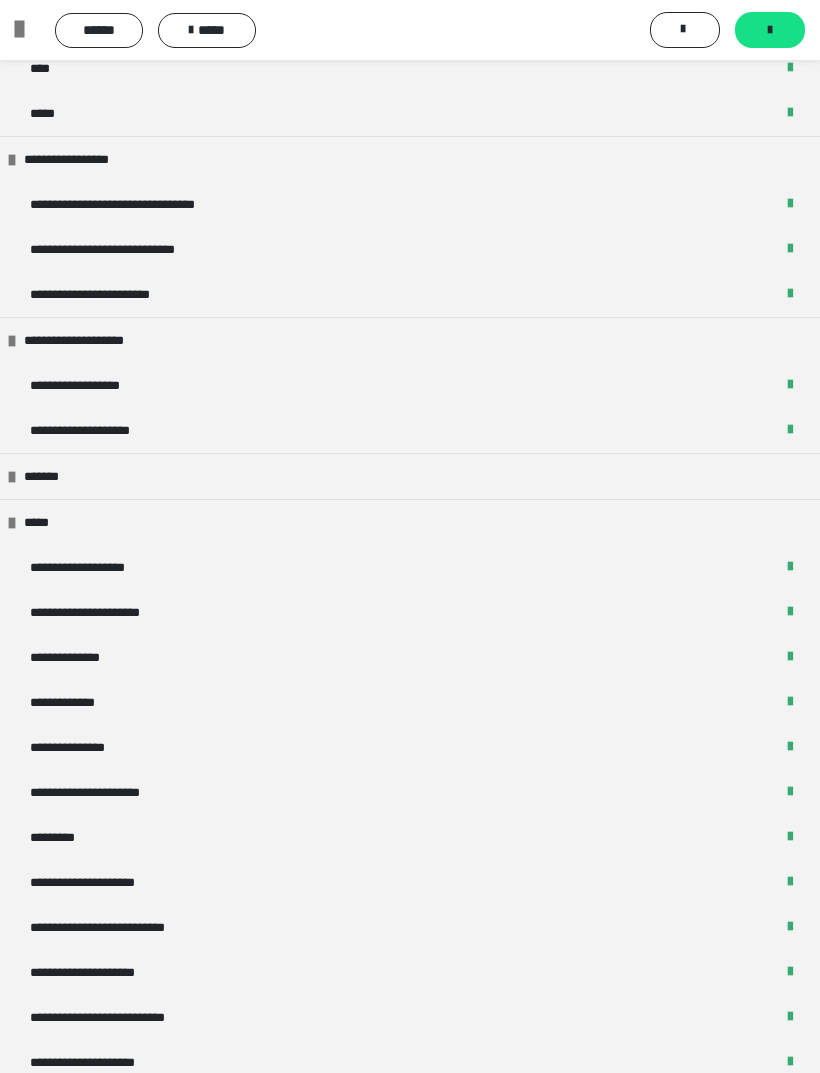 click on "**********" at bounding box center (410, 430) 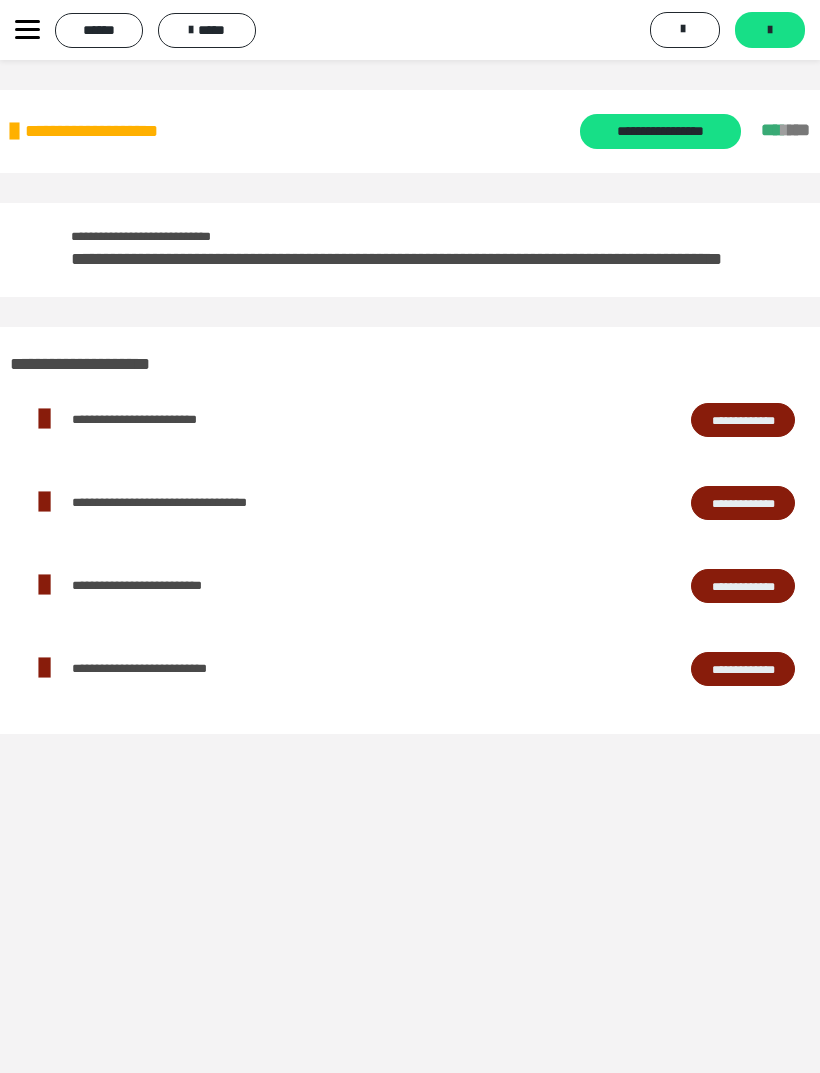 click on "**********" at bounding box center (660, 131) 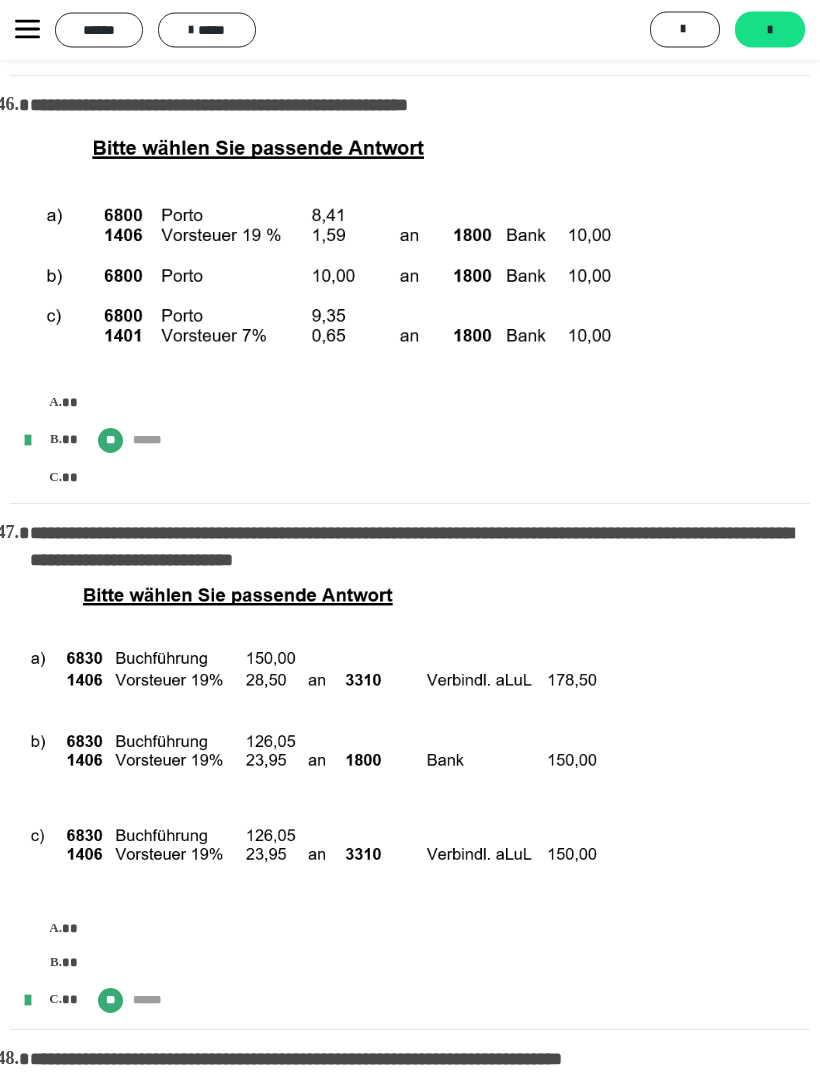 scroll, scrollTop: 11031, scrollLeft: 0, axis: vertical 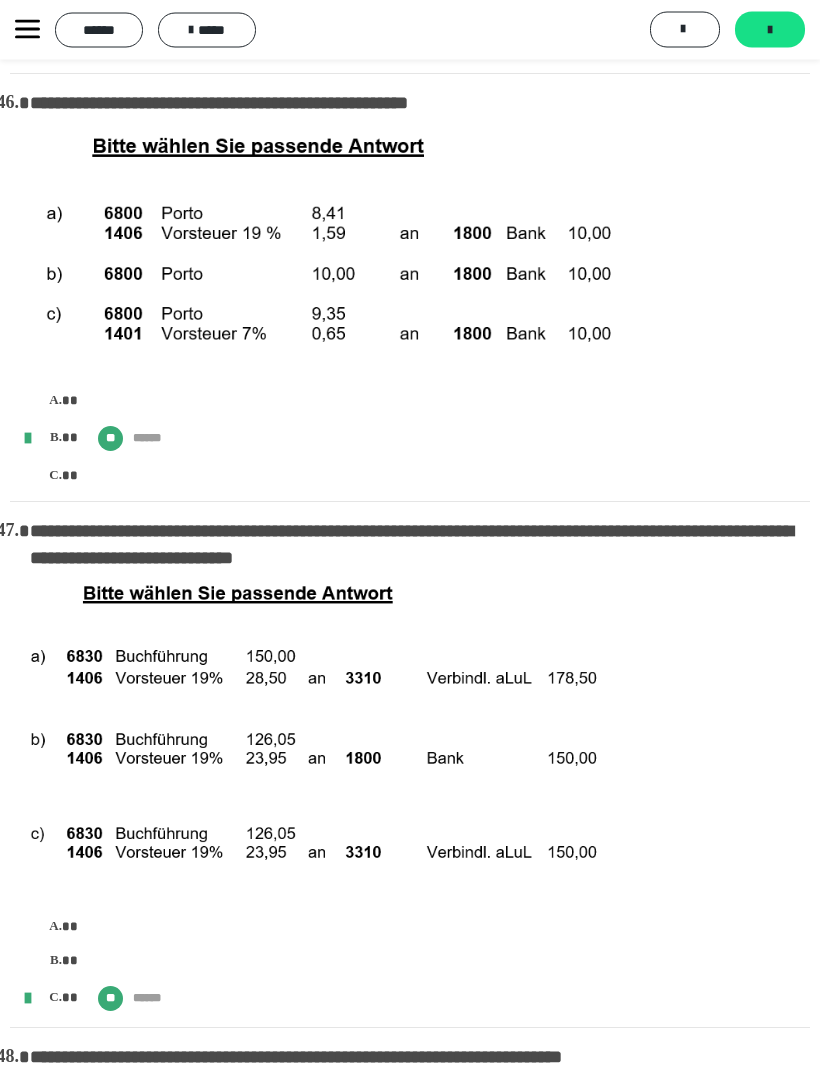 click 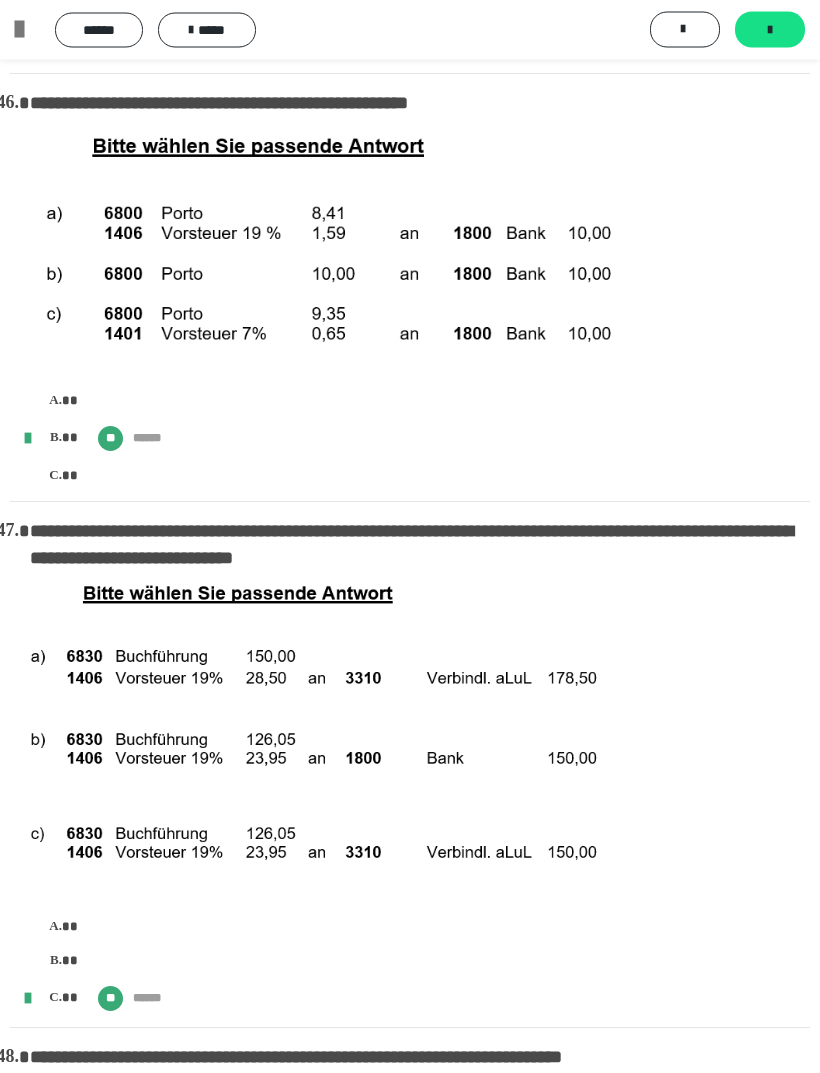 scroll, scrollTop: 11032, scrollLeft: 0, axis: vertical 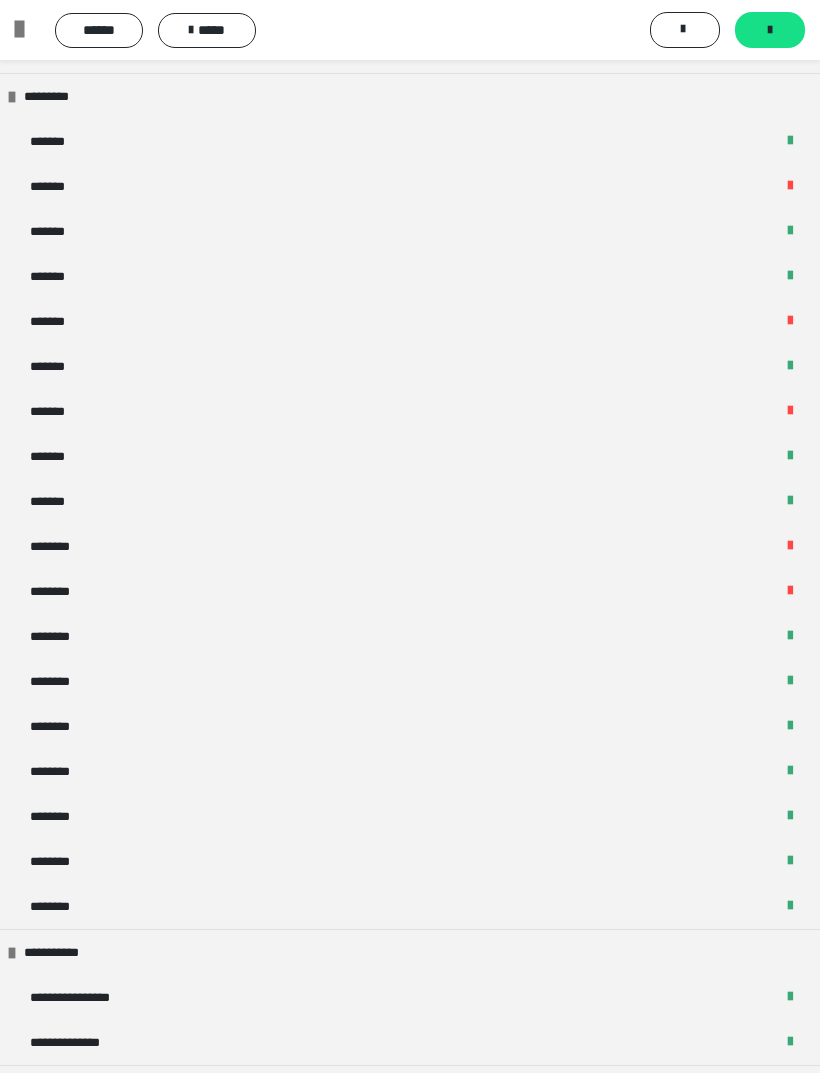 click at bounding box center [790, 592] 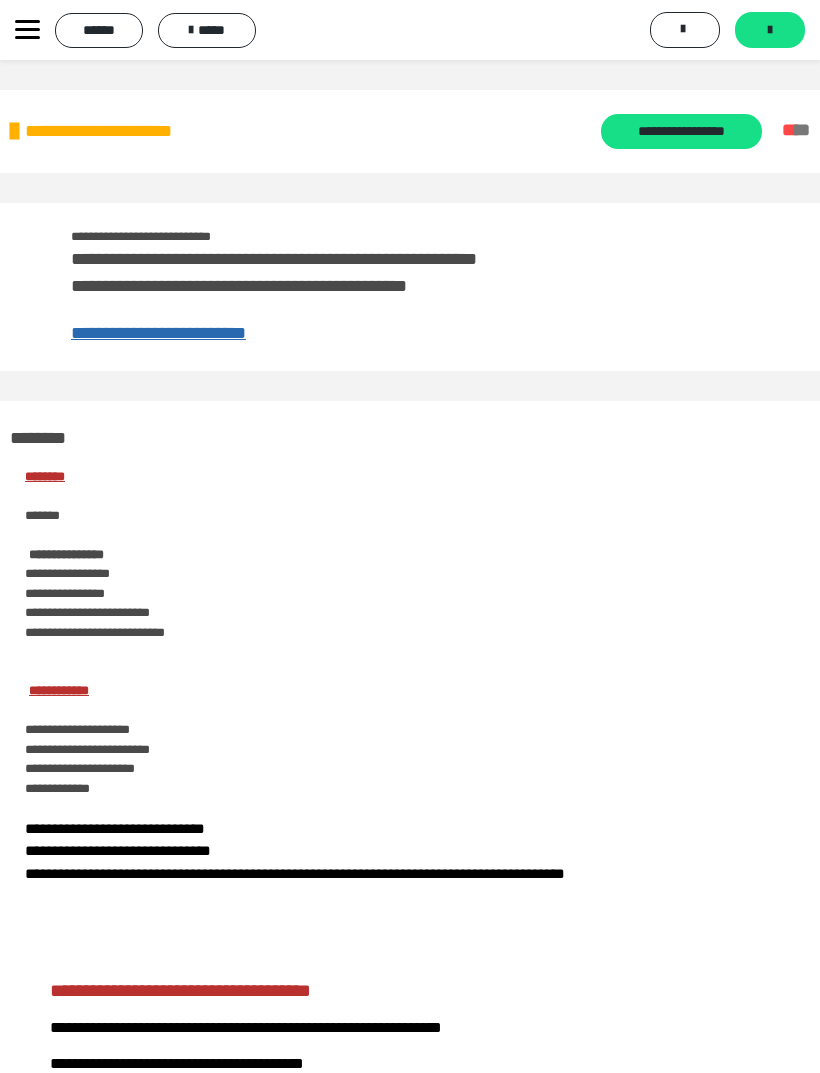 scroll, scrollTop: 0, scrollLeft: 0, axis: both 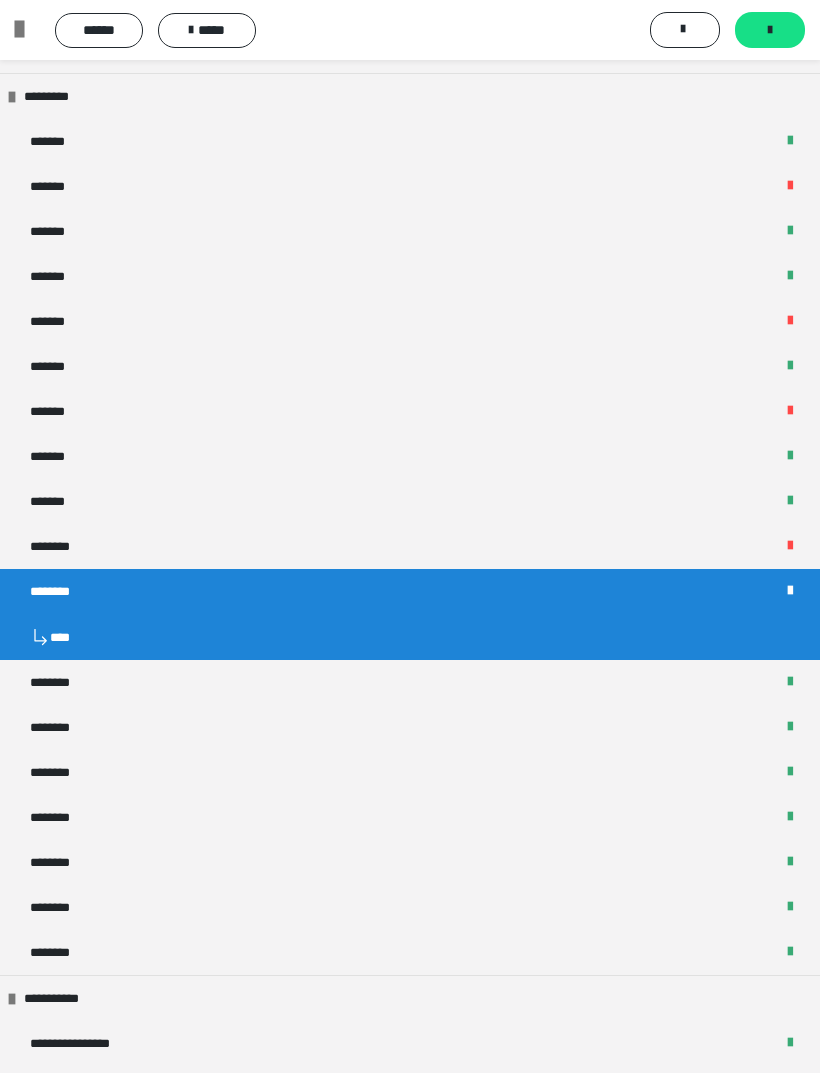 click on "********" at bounding box center [410, 546] 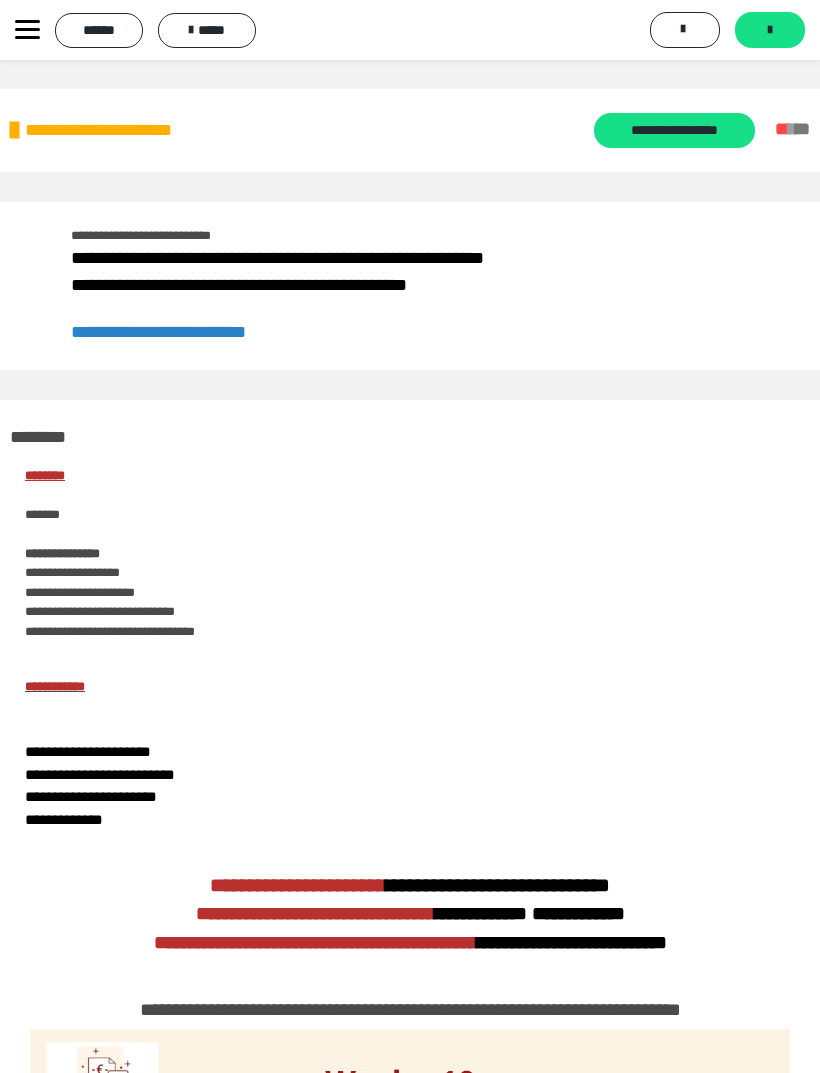 scroll, scrollTop: 0, scrollLeft: 0, axis: both 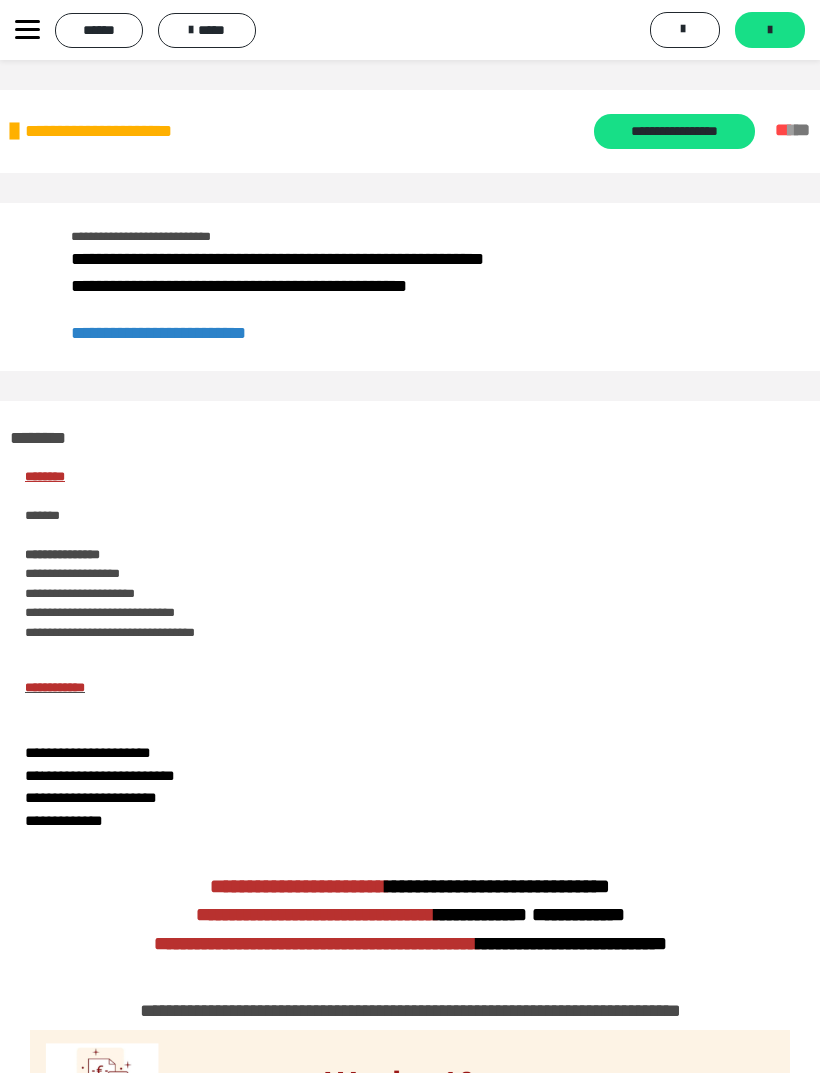 click 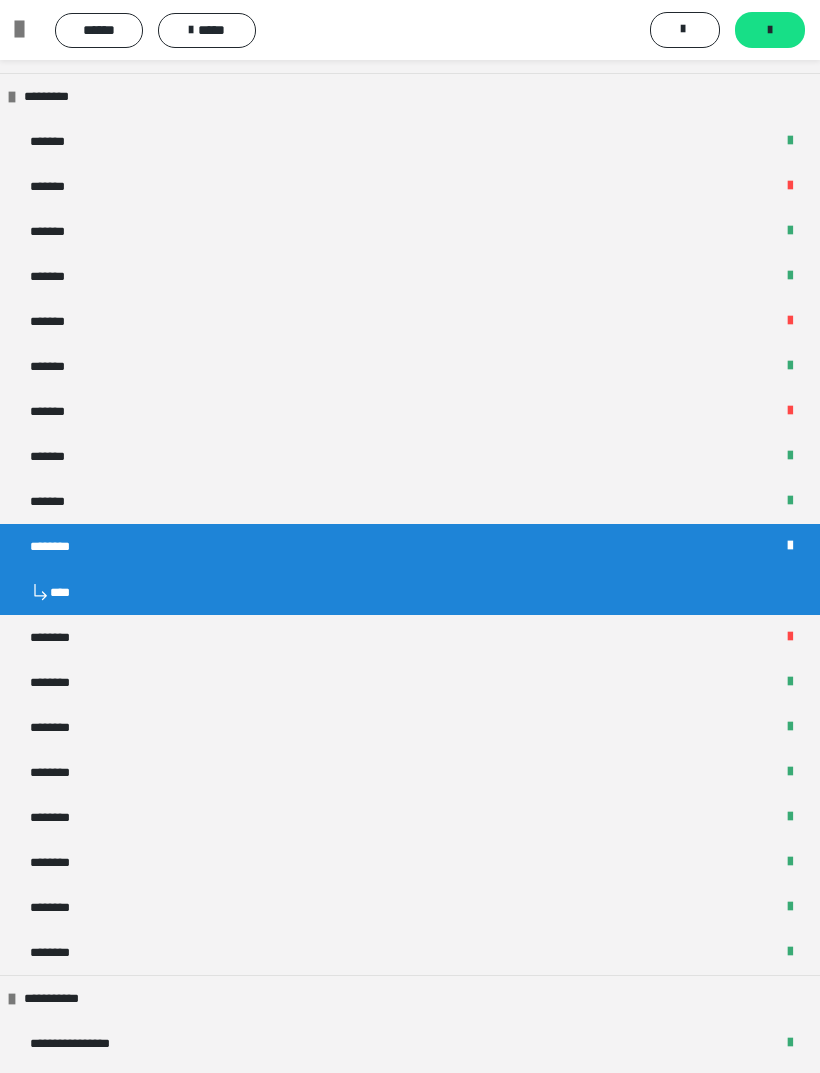 click on "*******" at bounding box center (410, 411) 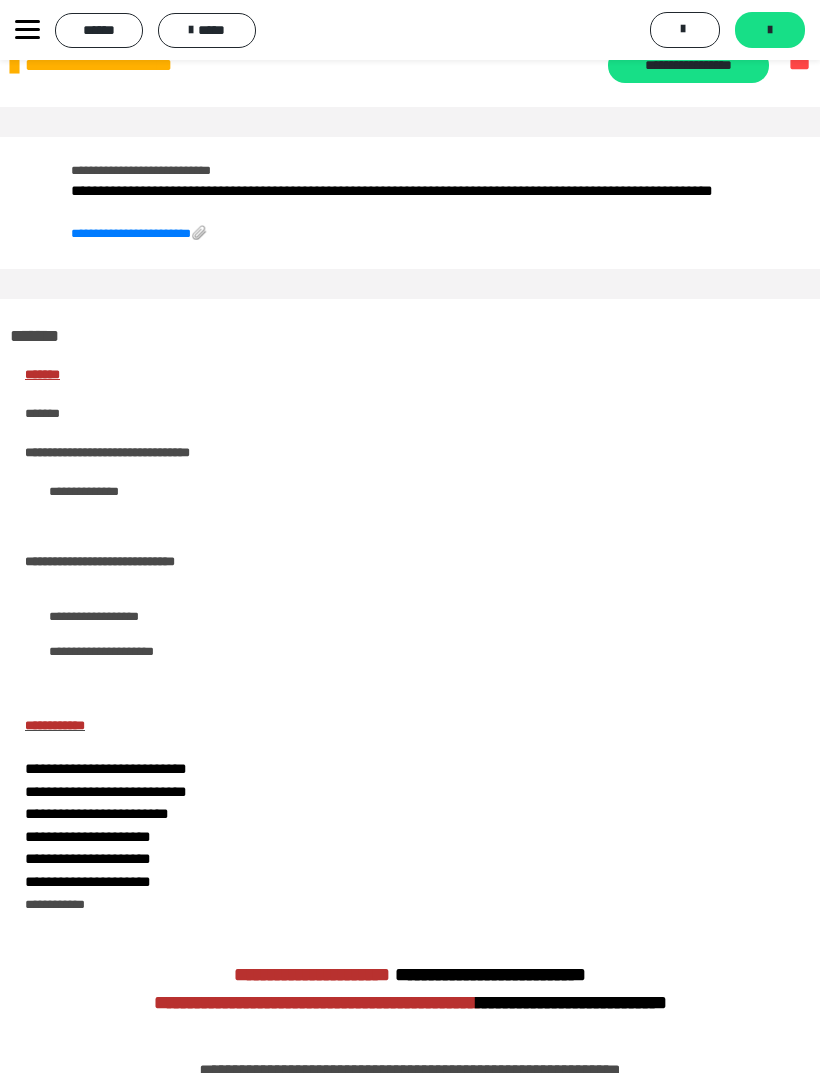 scroll, scrollTop: 0, scrollLeft: 0, axis: both 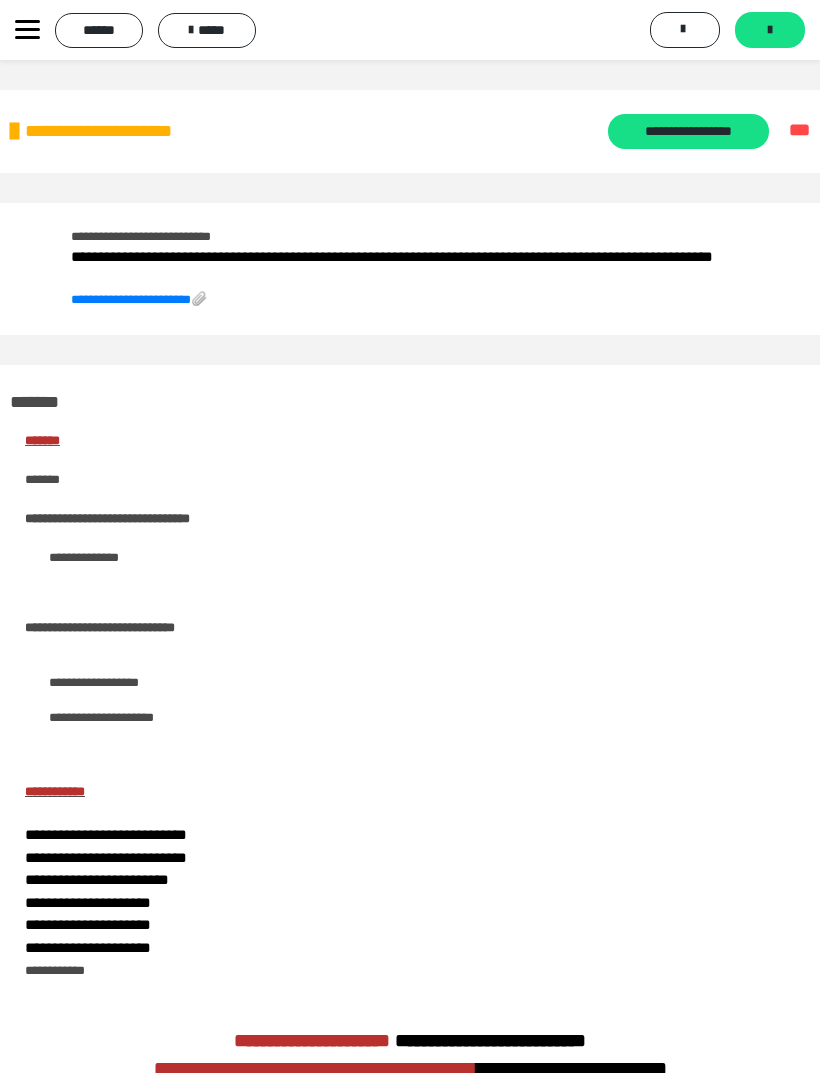 click at bounding box center (27, 30) 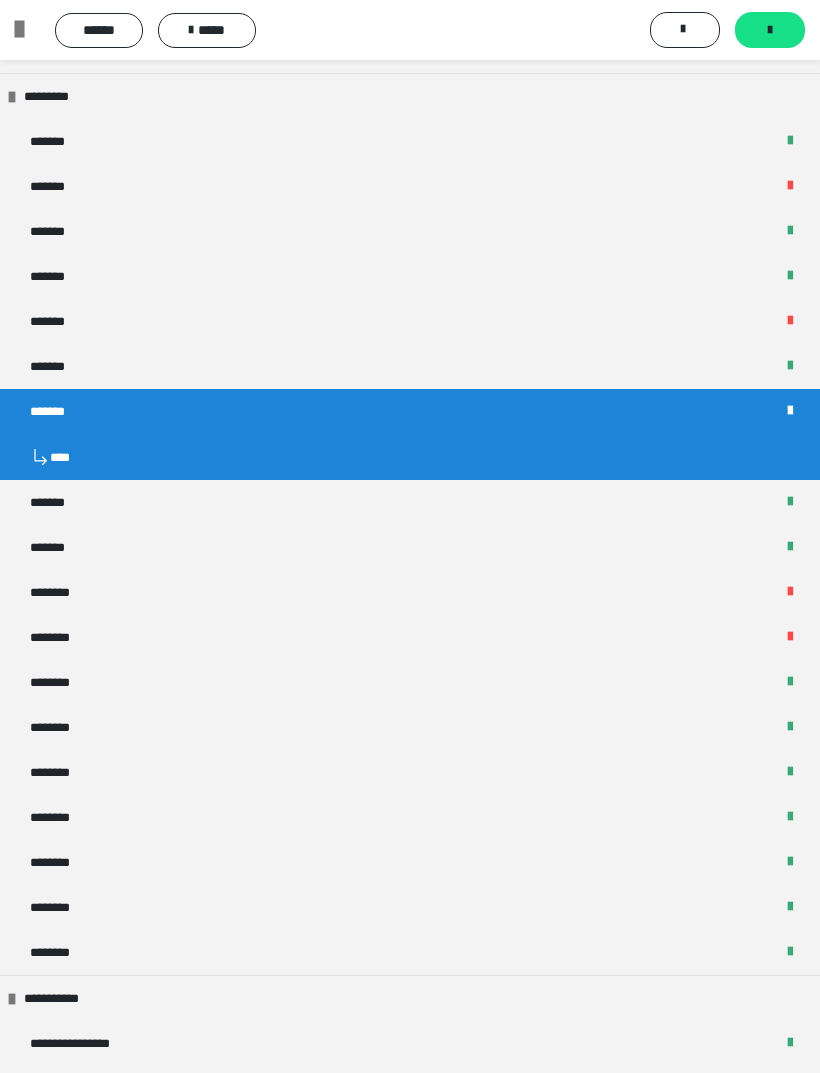 click on "*******" at bounding box center (410, 321) 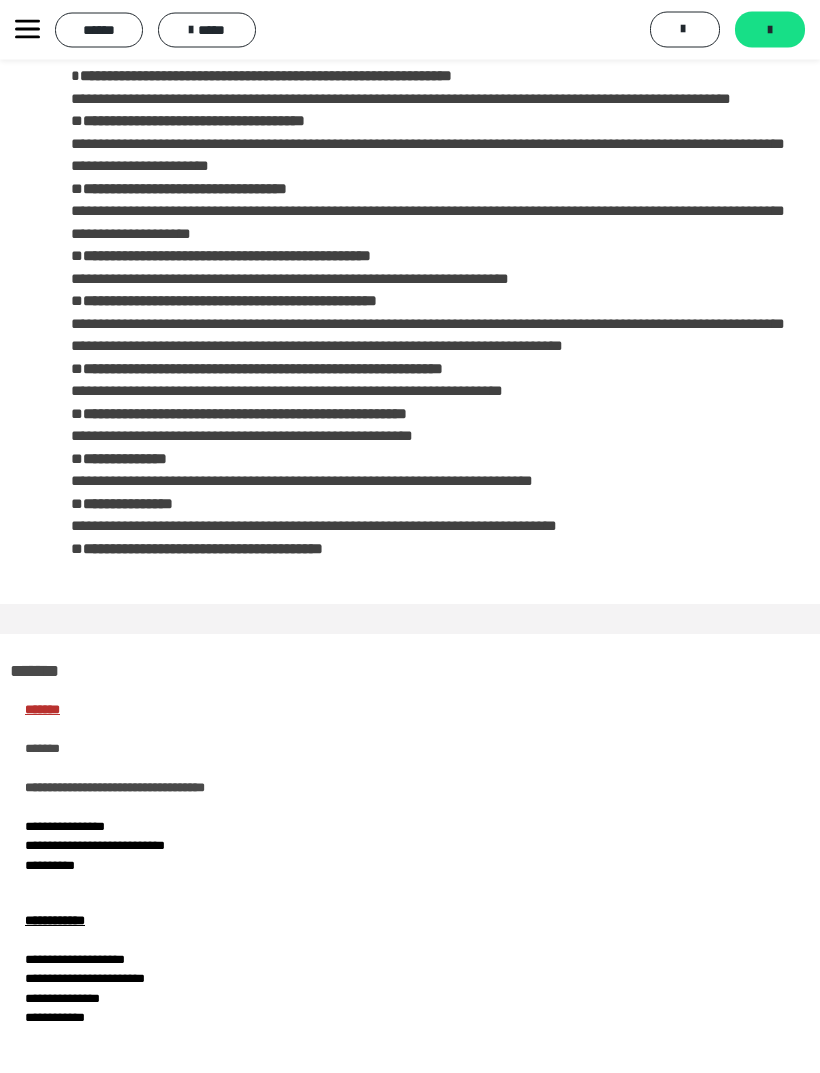 scroll, scrollTop: 0, scrollLeft: 0, axis: both 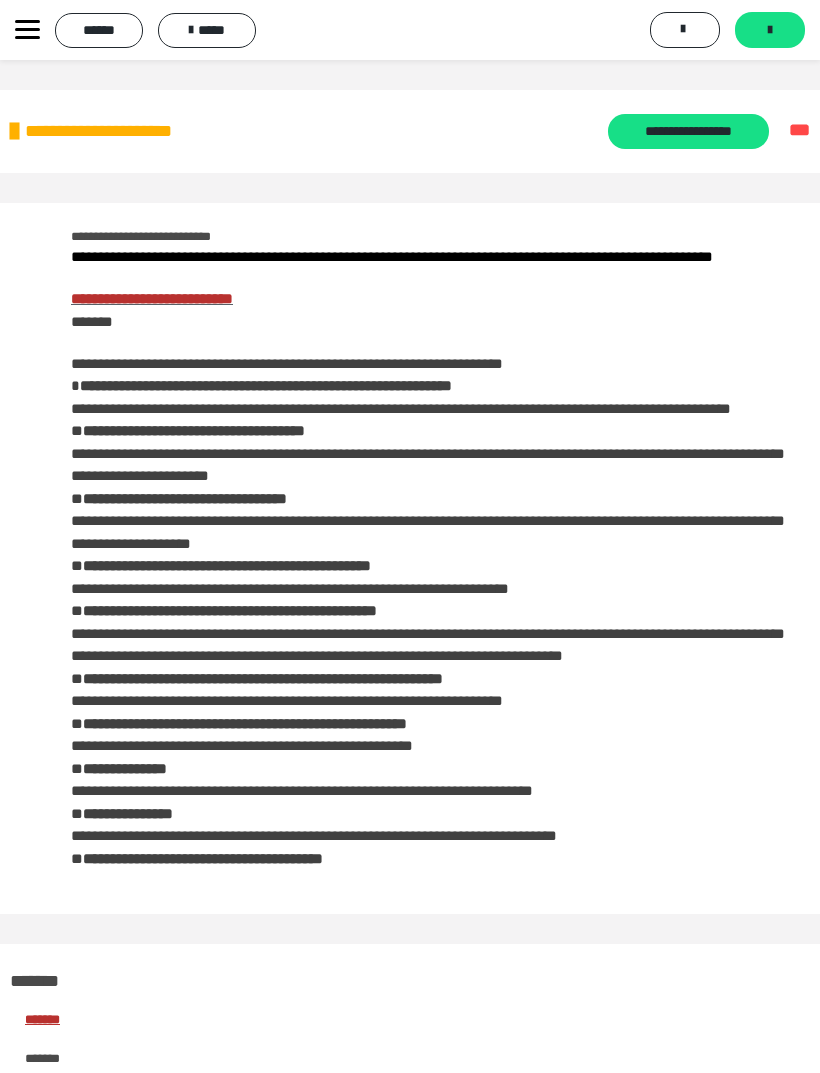 click 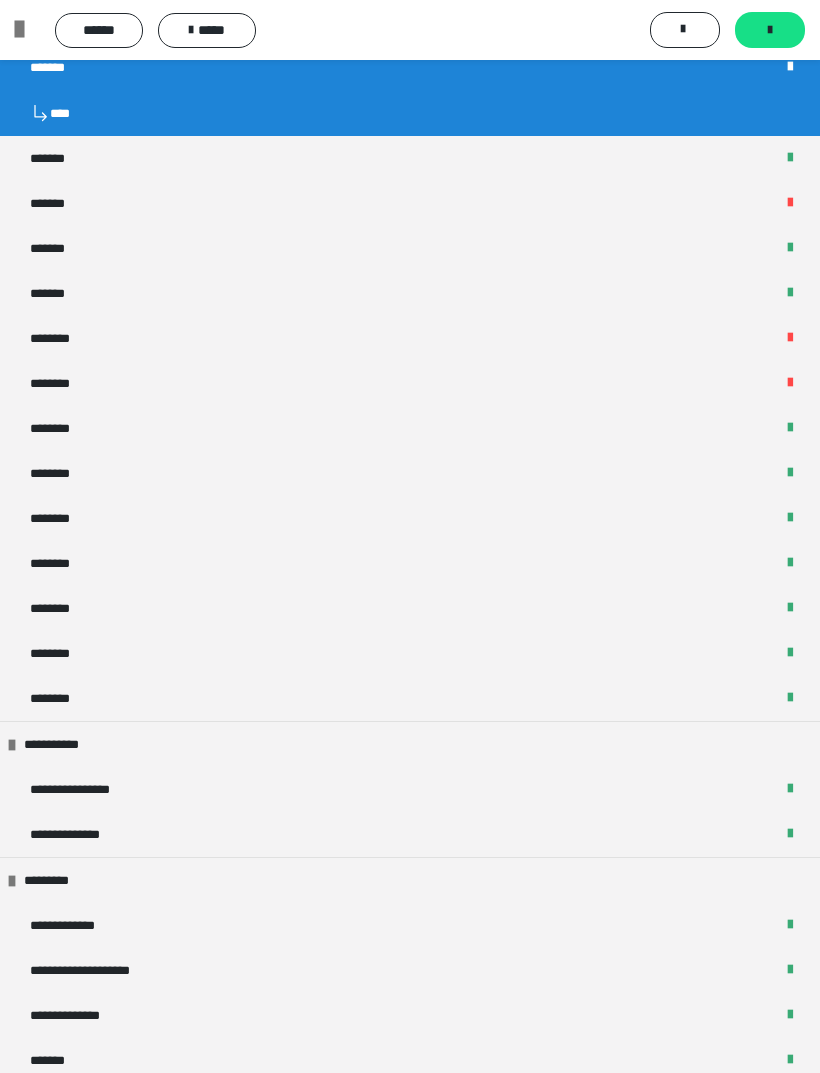 scroll, scrollTop: 888, scrollLeft: 0, axis: vertical 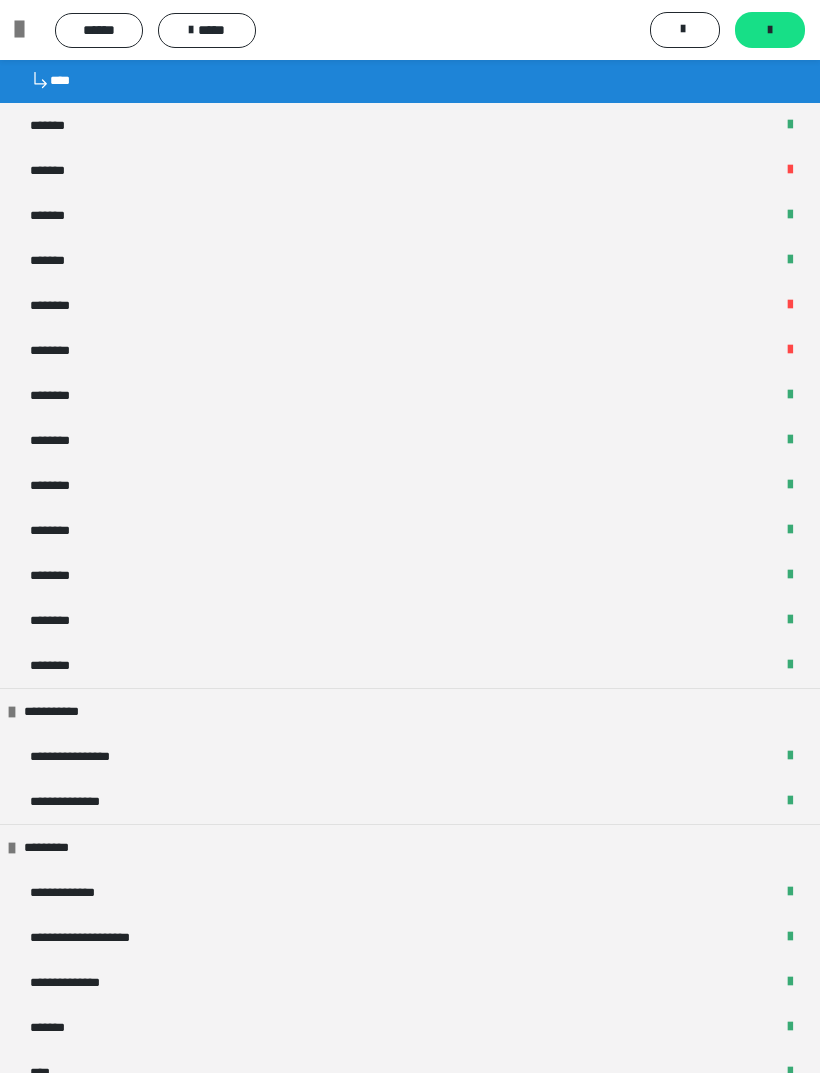 click on "*******" at bounding box center (410, 215) 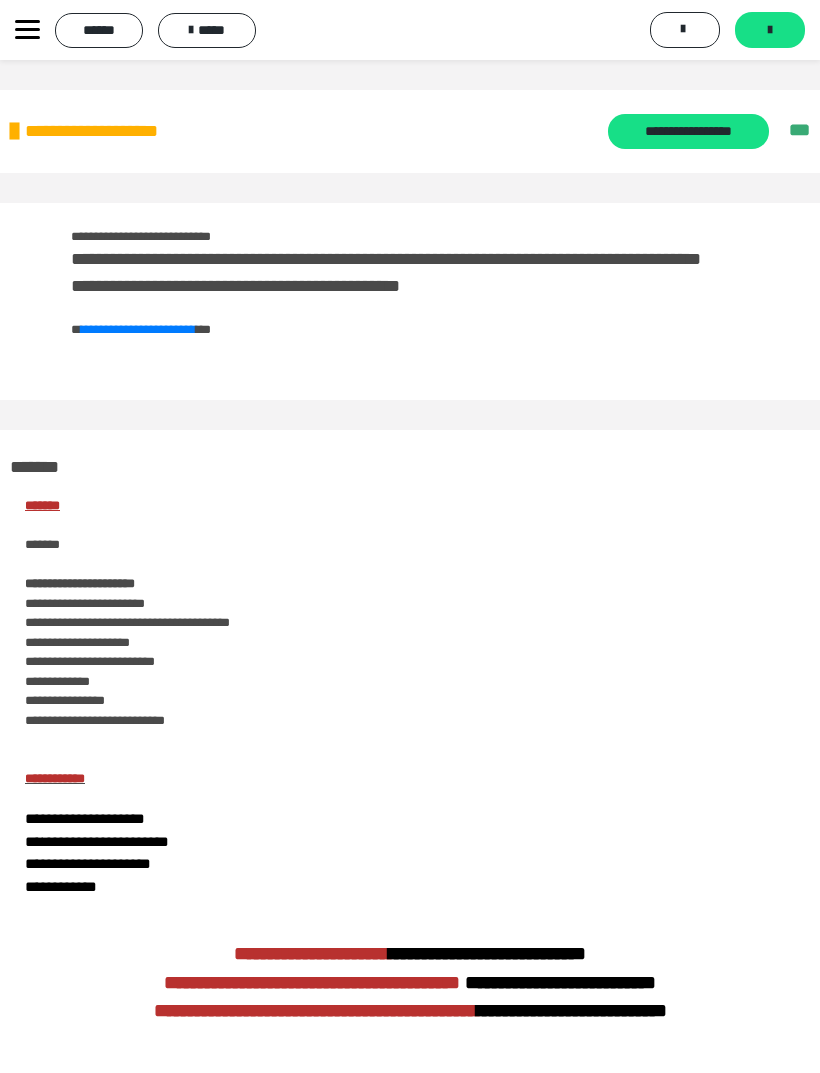 scroll, scrollTop: 9, scrollLeft: 0, axis: vertical 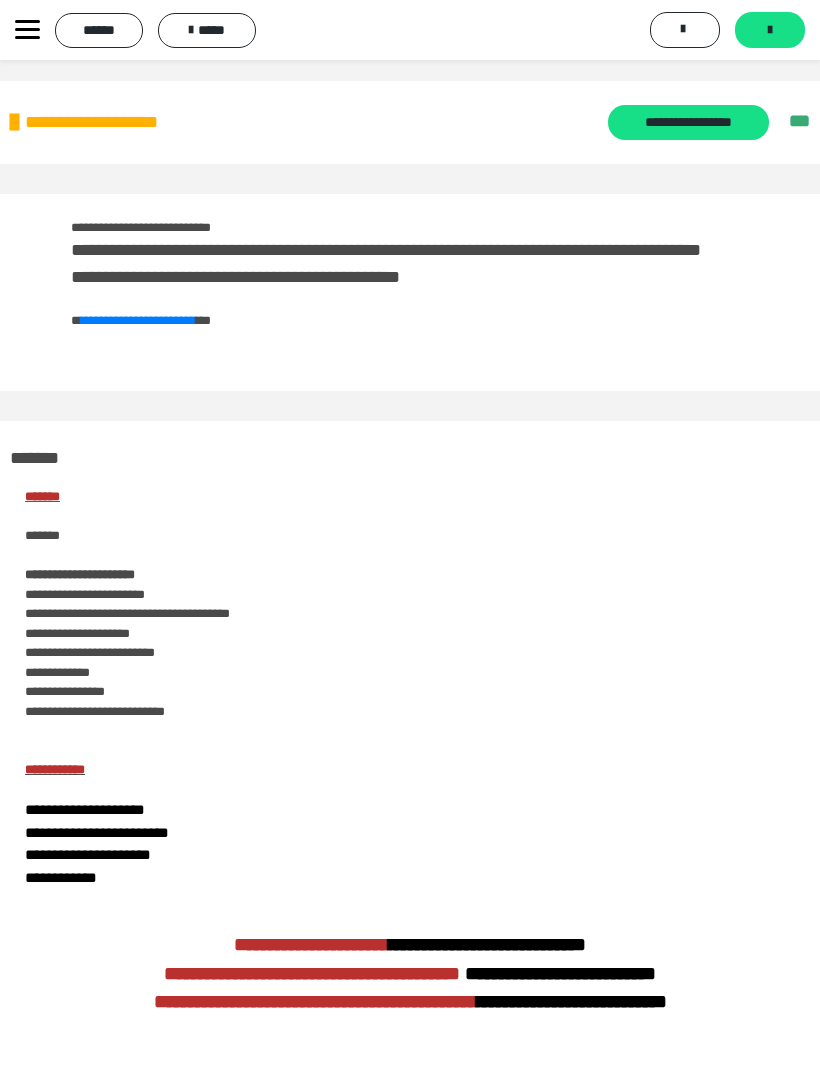click 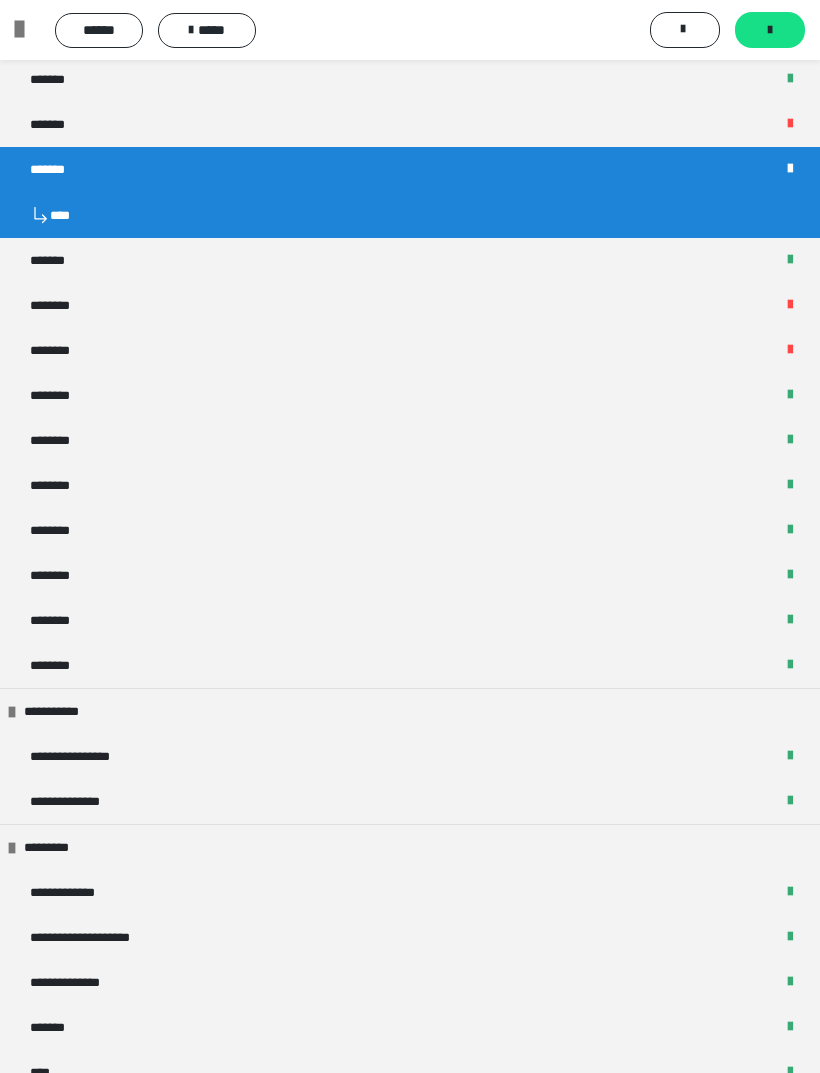 click on "*******" at bounding box center (410, 260) 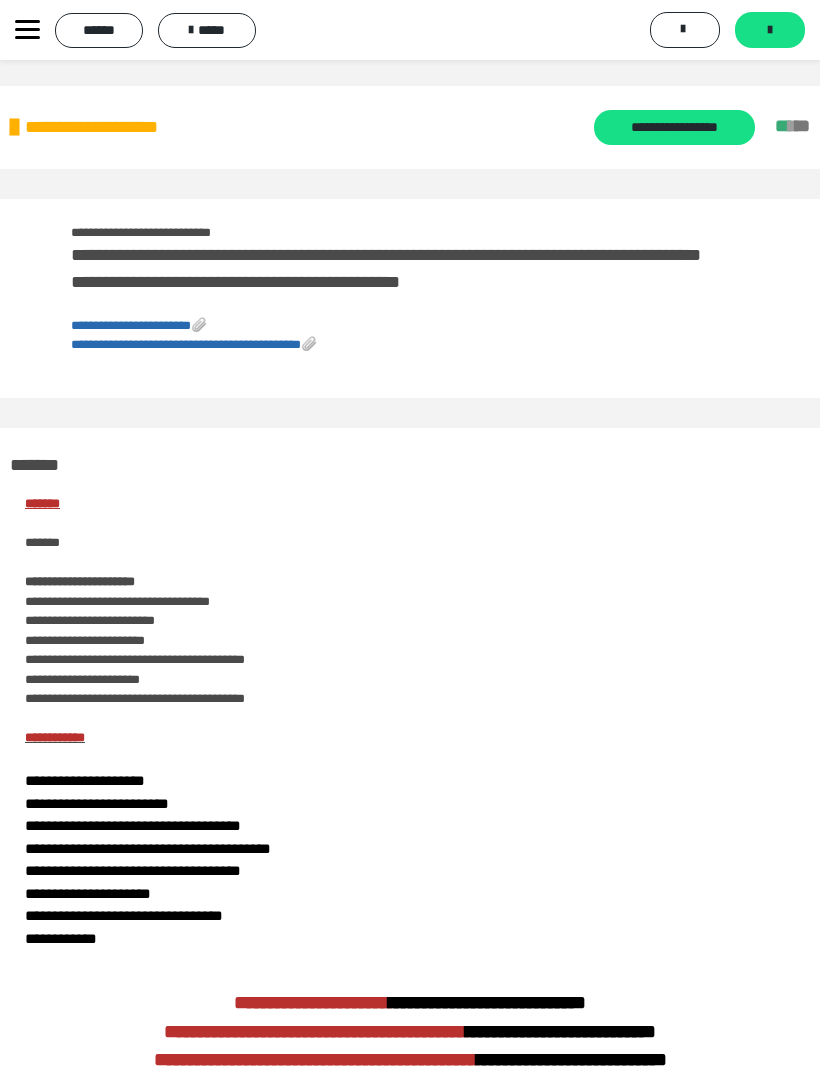 scroll, scrollTop: 0, scrollLeft: 0, axis: both 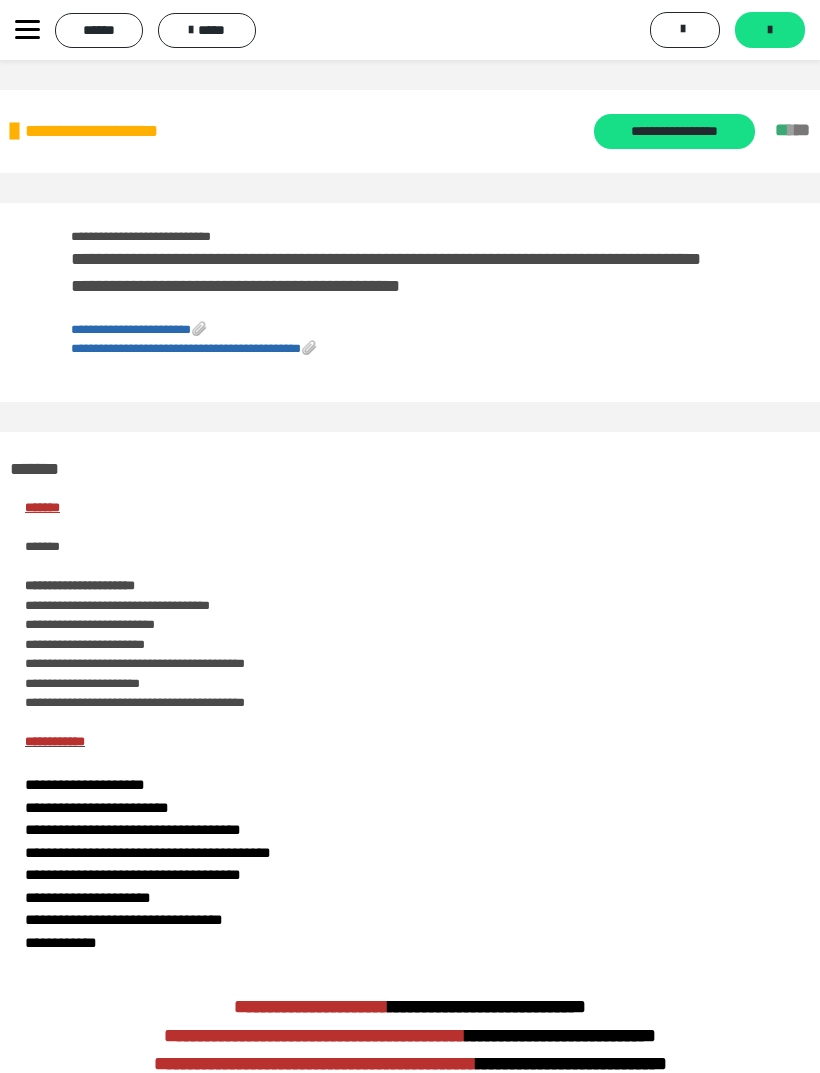 click 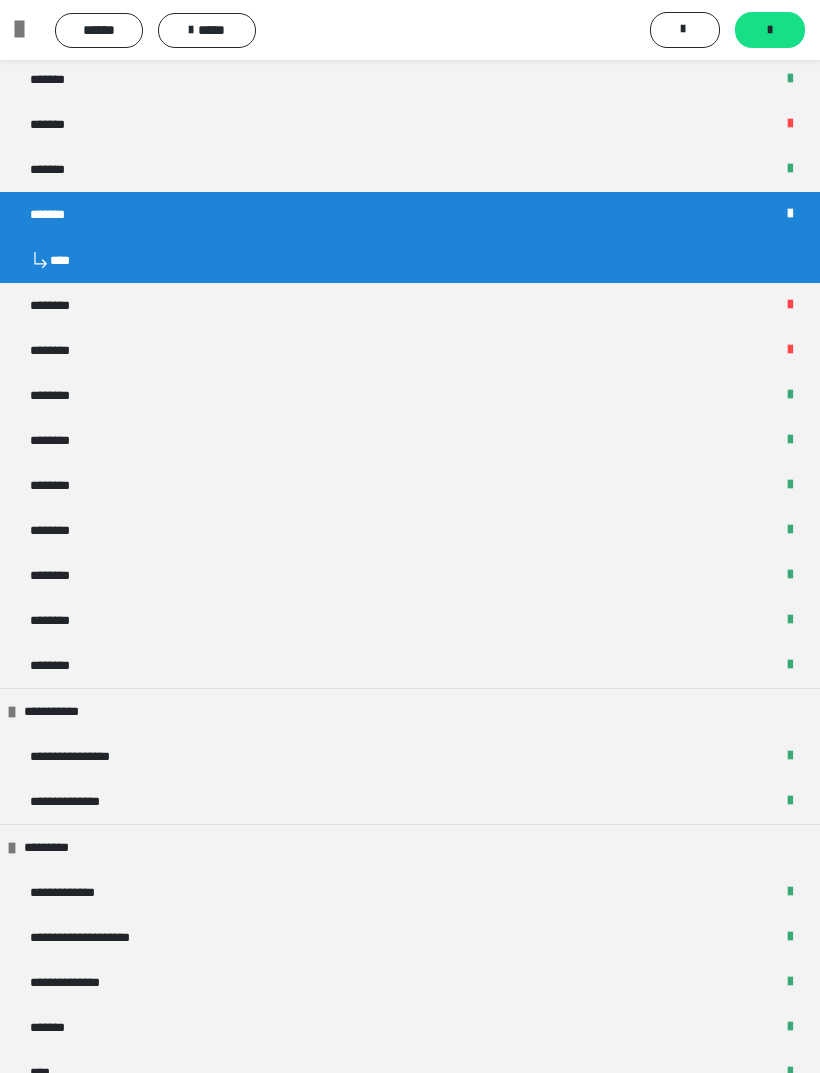 click on "********" at bounding box center [410, 350] 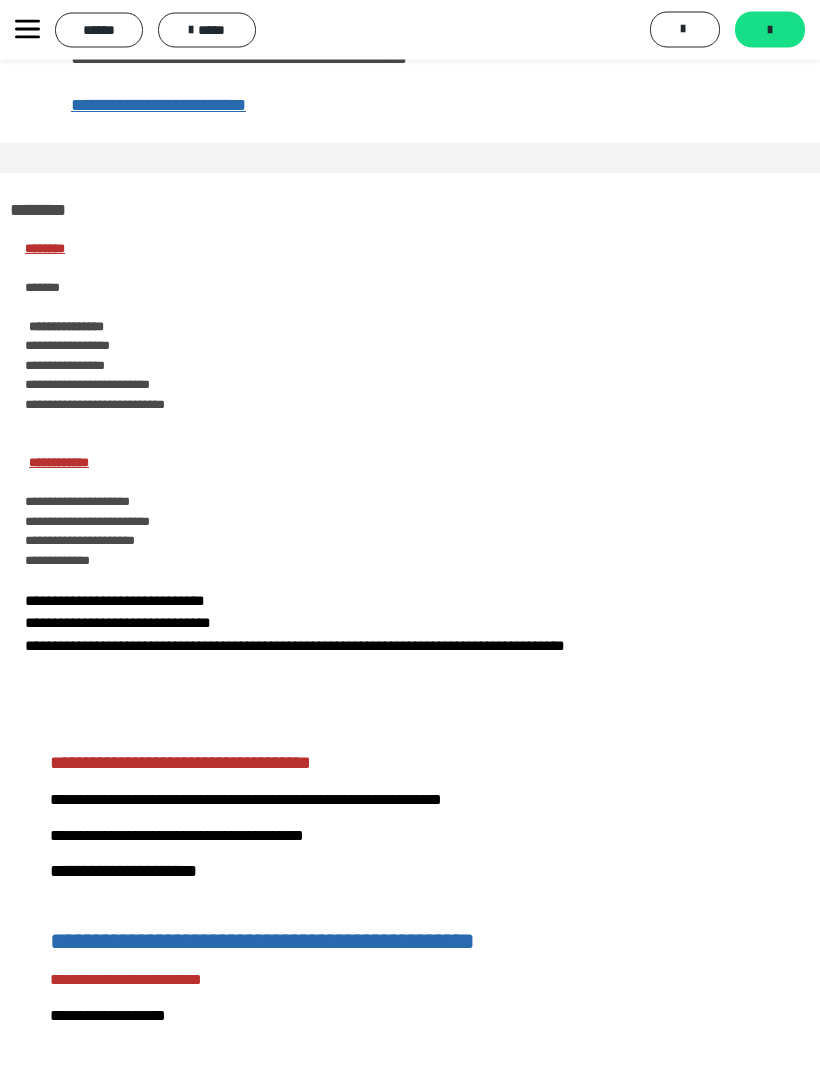 scroll, scrollTop: 195, scrollLeft: 0, axis: vertical 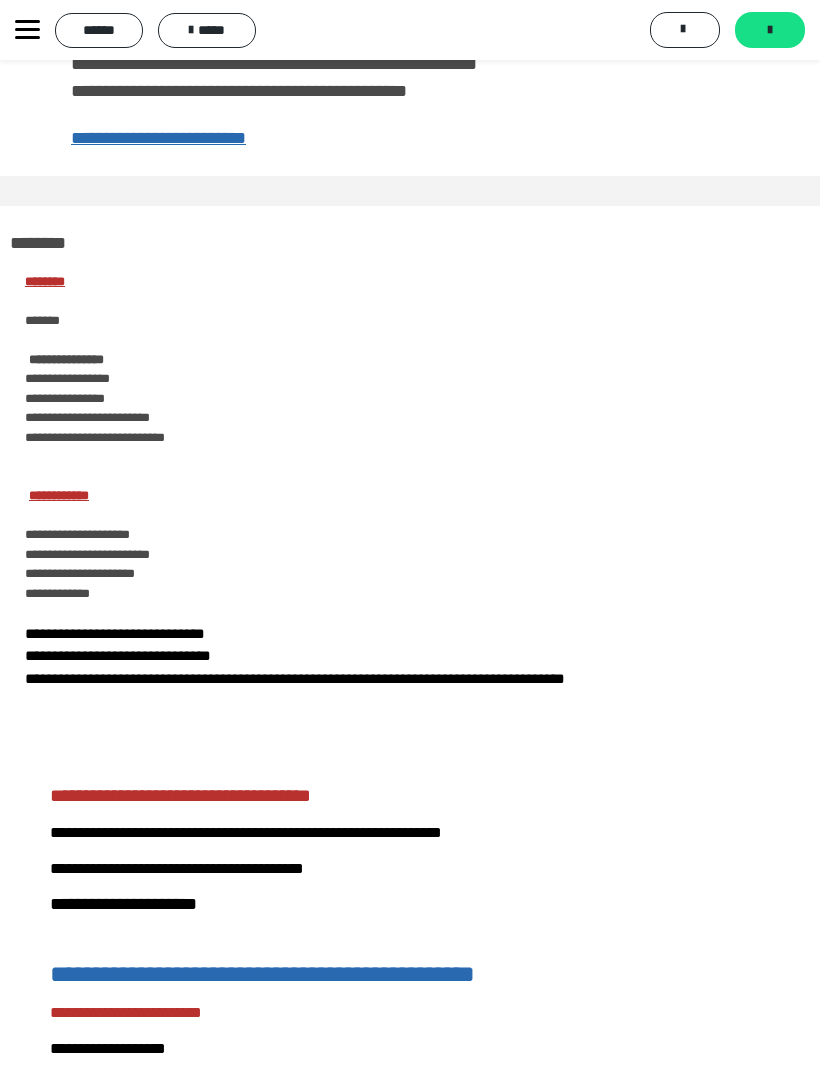 click 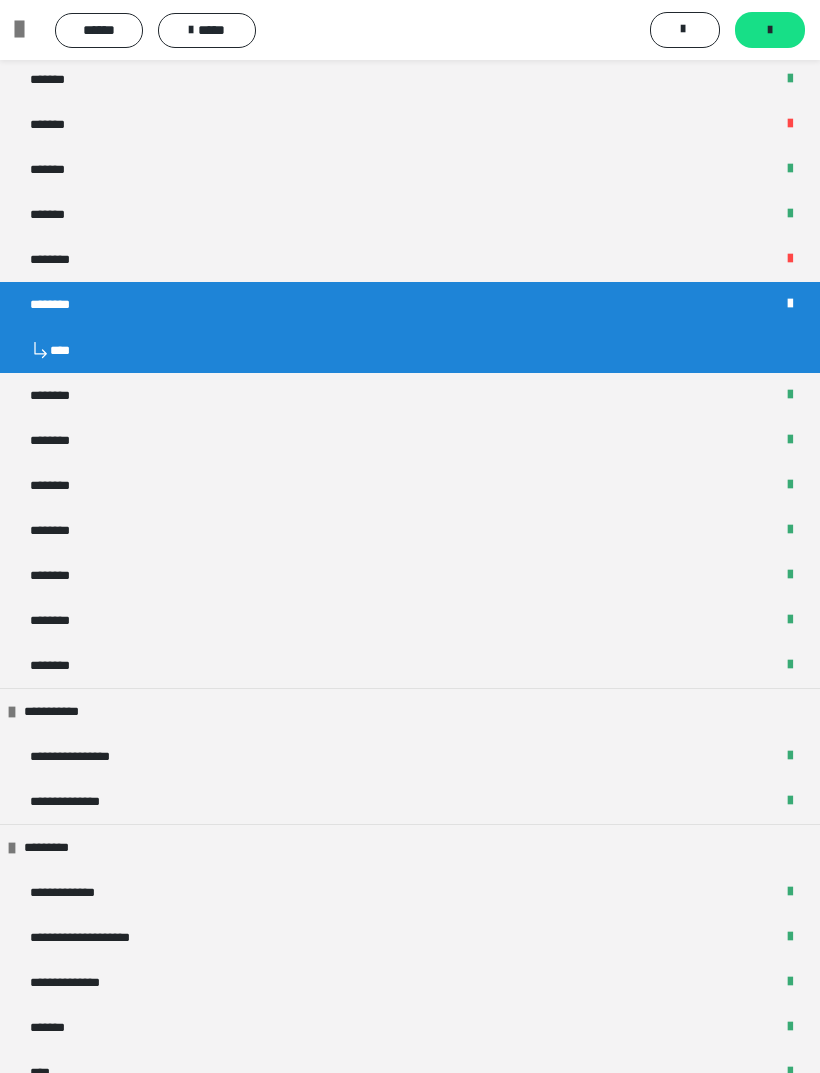 click on "********" at bounding box center (410, 395) 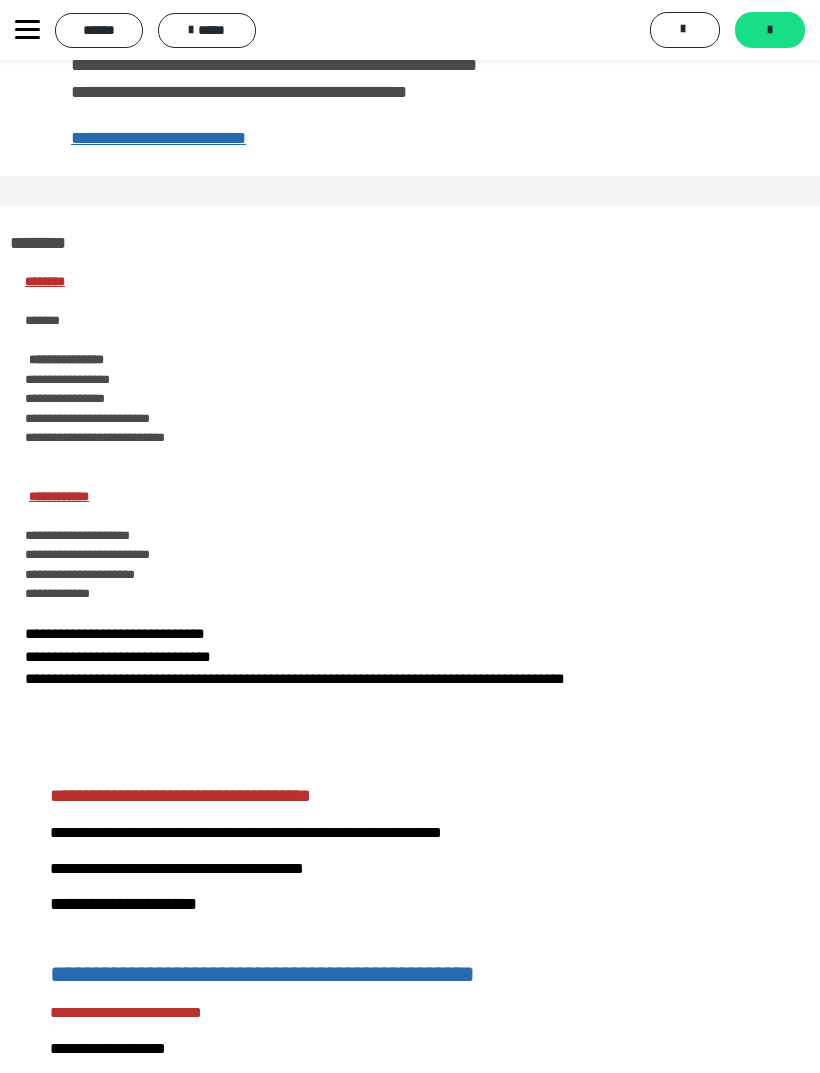 scroll, scrollTop: 0, scrollLeft: 0, axis: both 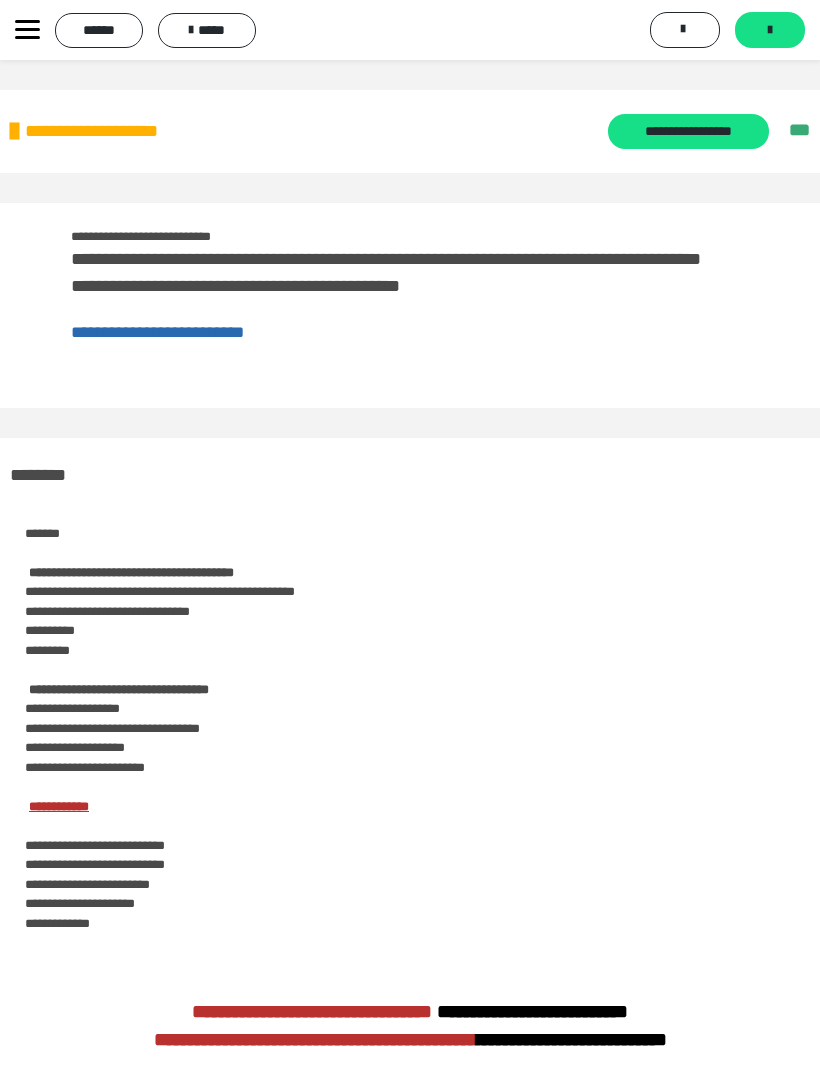 click 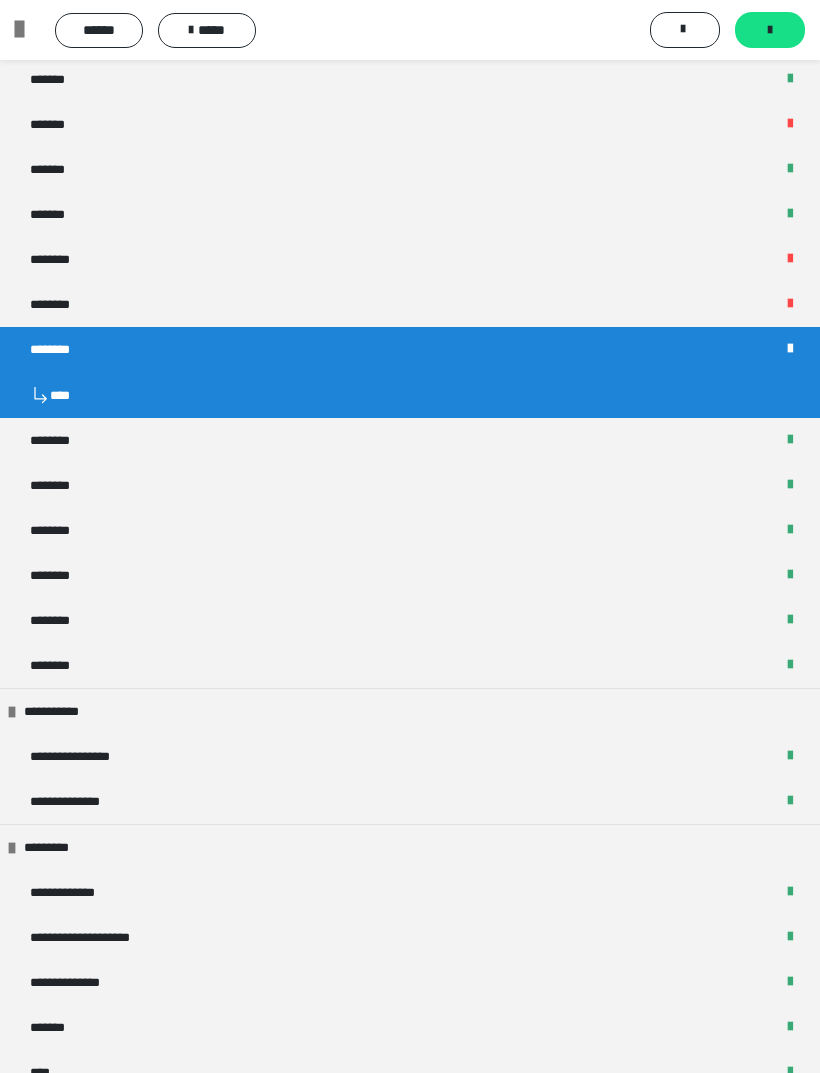 click on "********" at bounding box center [410, 440] 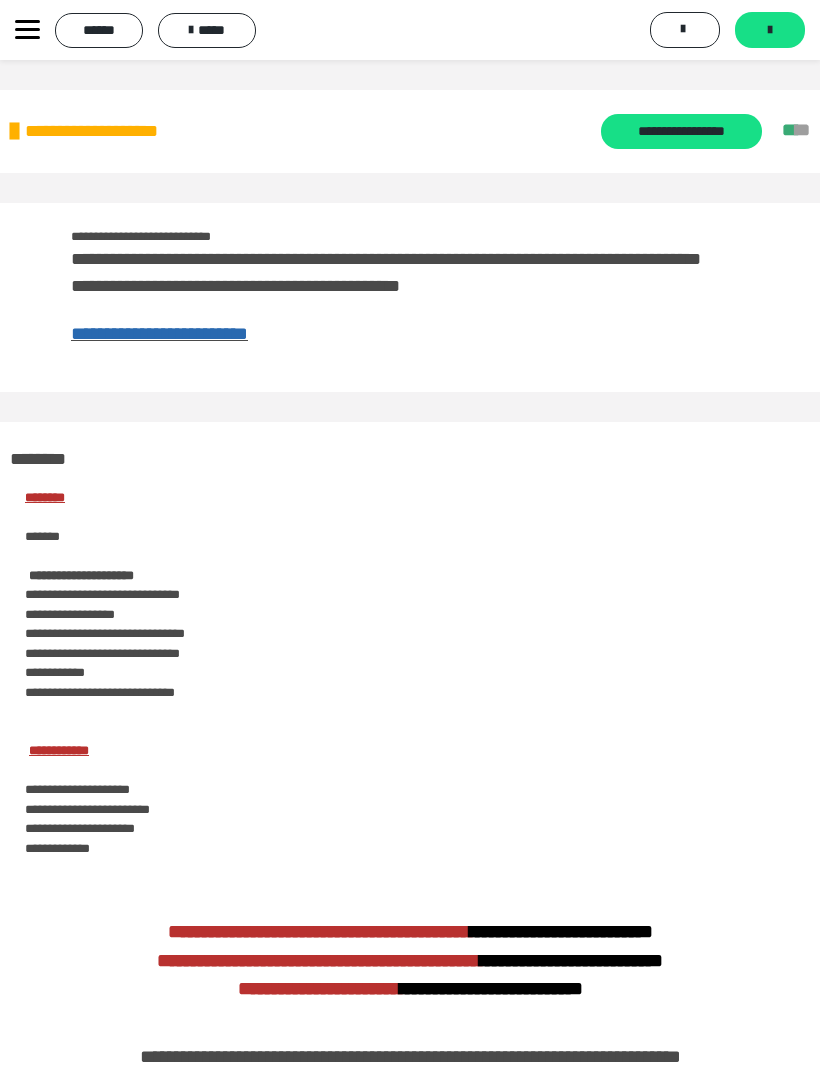 click 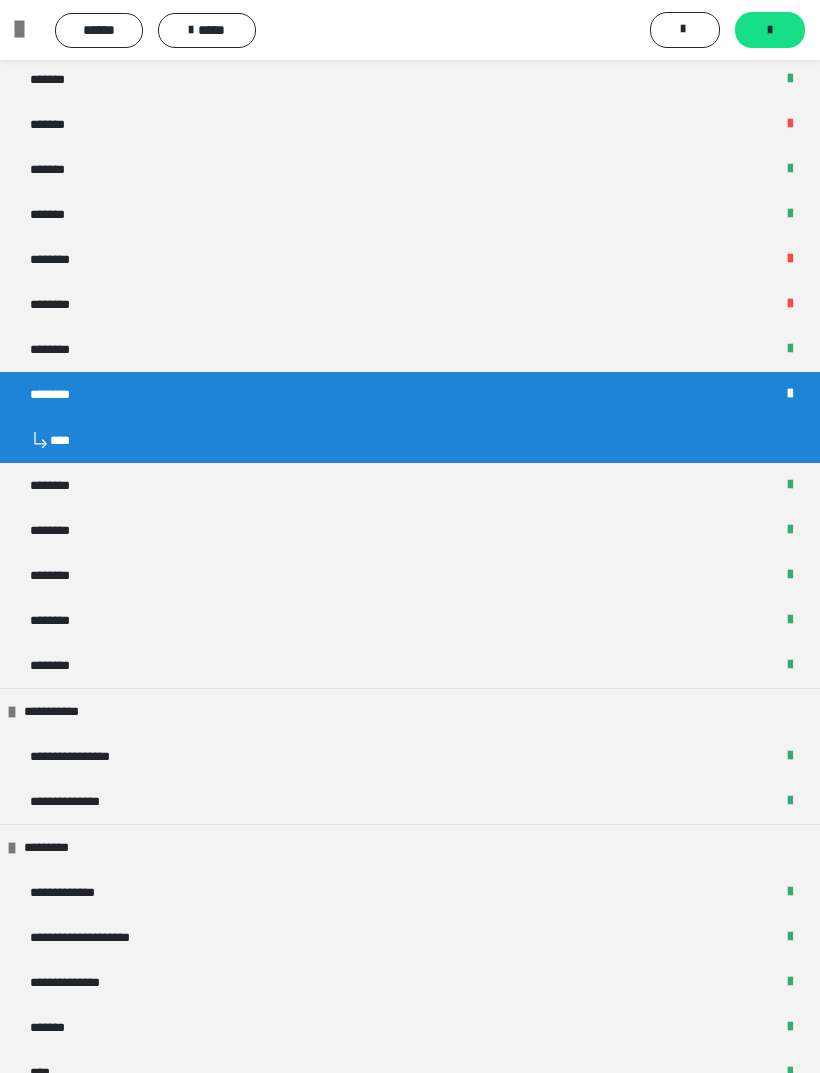 click on "********" at bounding box center [410, 485] 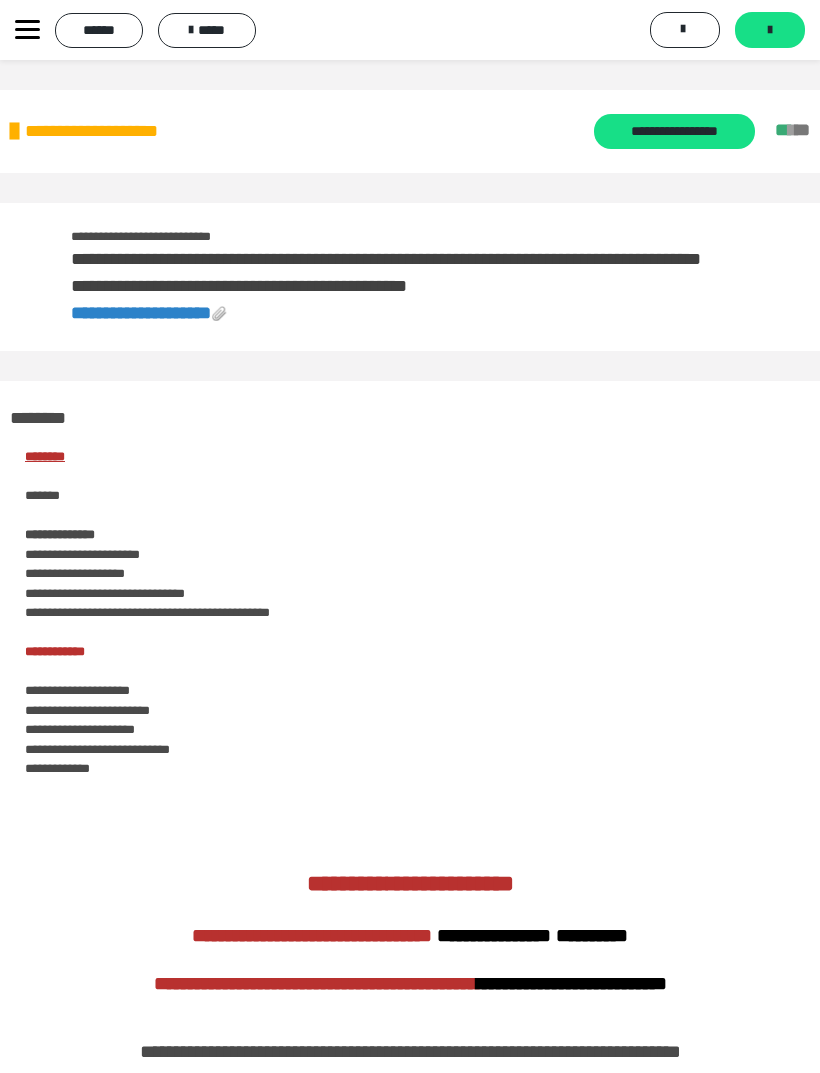 click 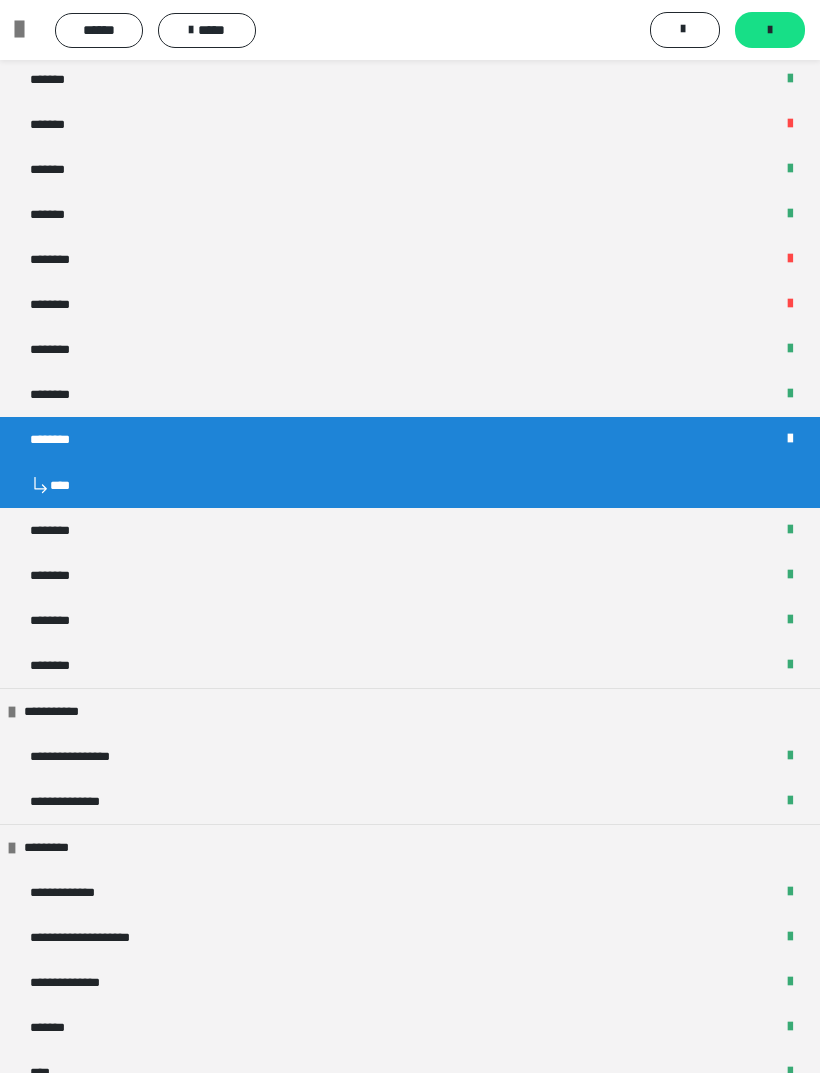 click on "********" at bounding box center [410, 530] 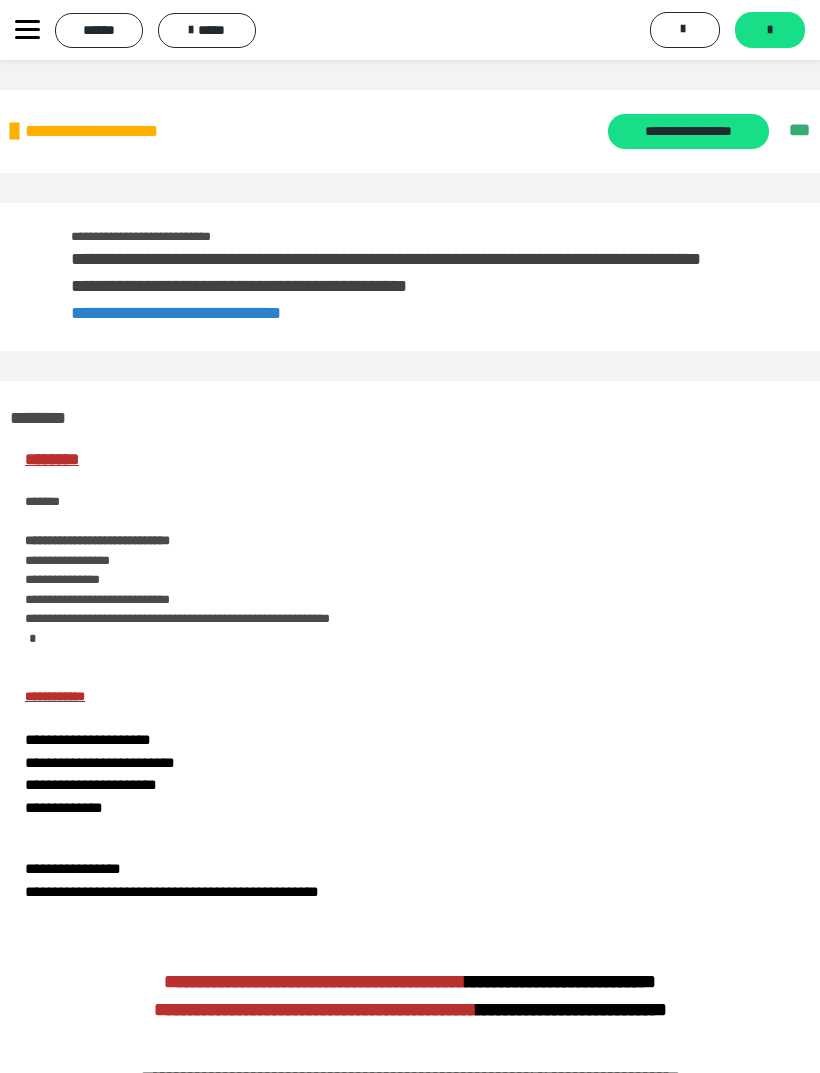 scroll, scrollTop: 21, scrollLeft: 0, axis: vertical 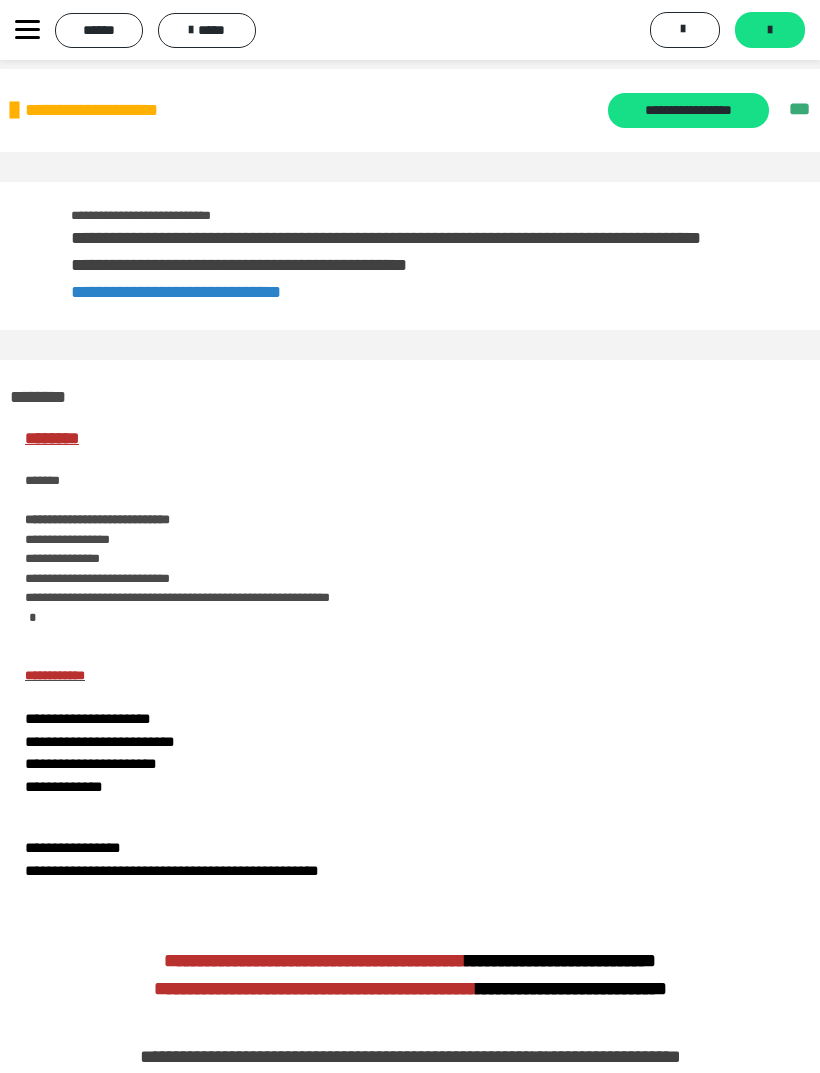 click 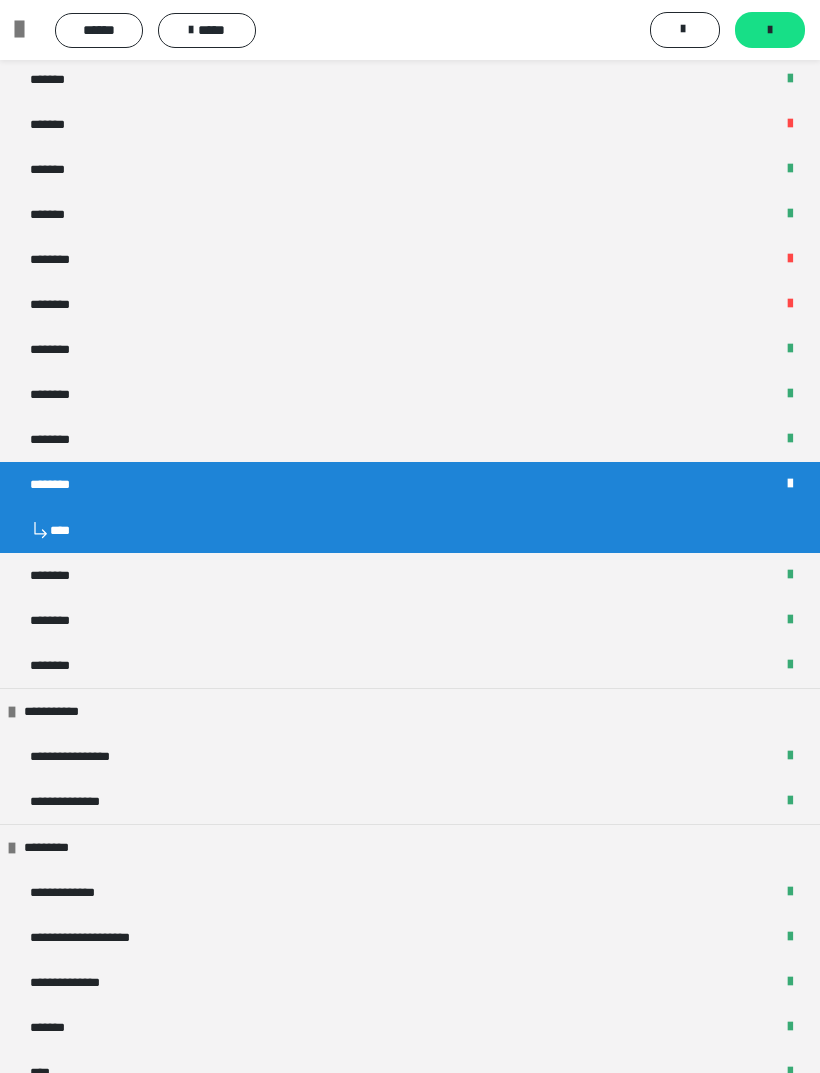 click on "********" at bounding box center [410, 575] 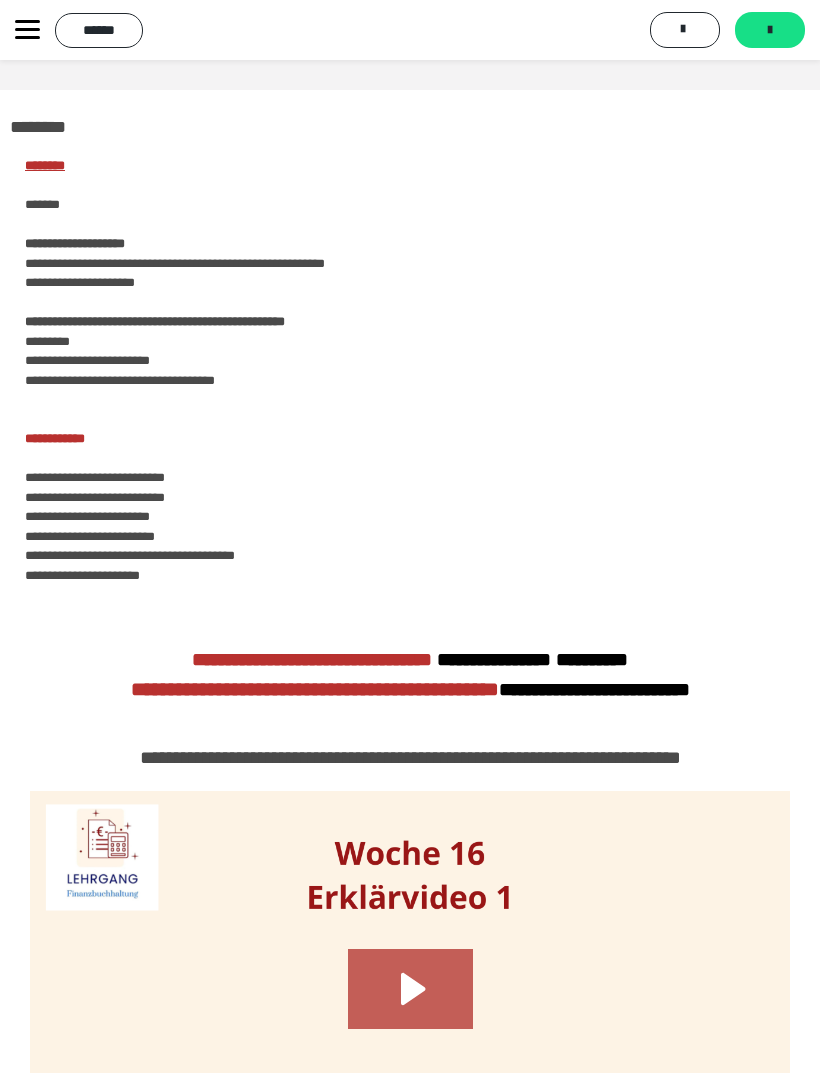 click on "**********" at bounding box center [410, 3197] 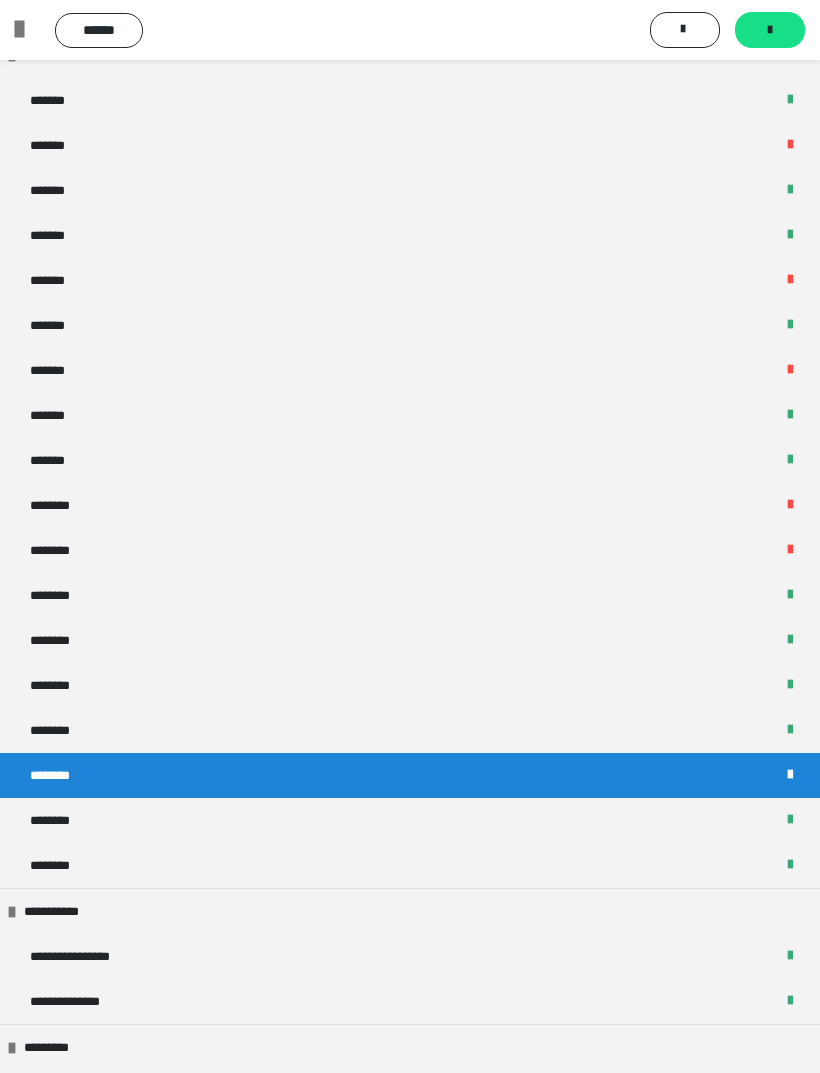 scroll, scrollTop: 644, scrollLeft: 0, axis: vertical 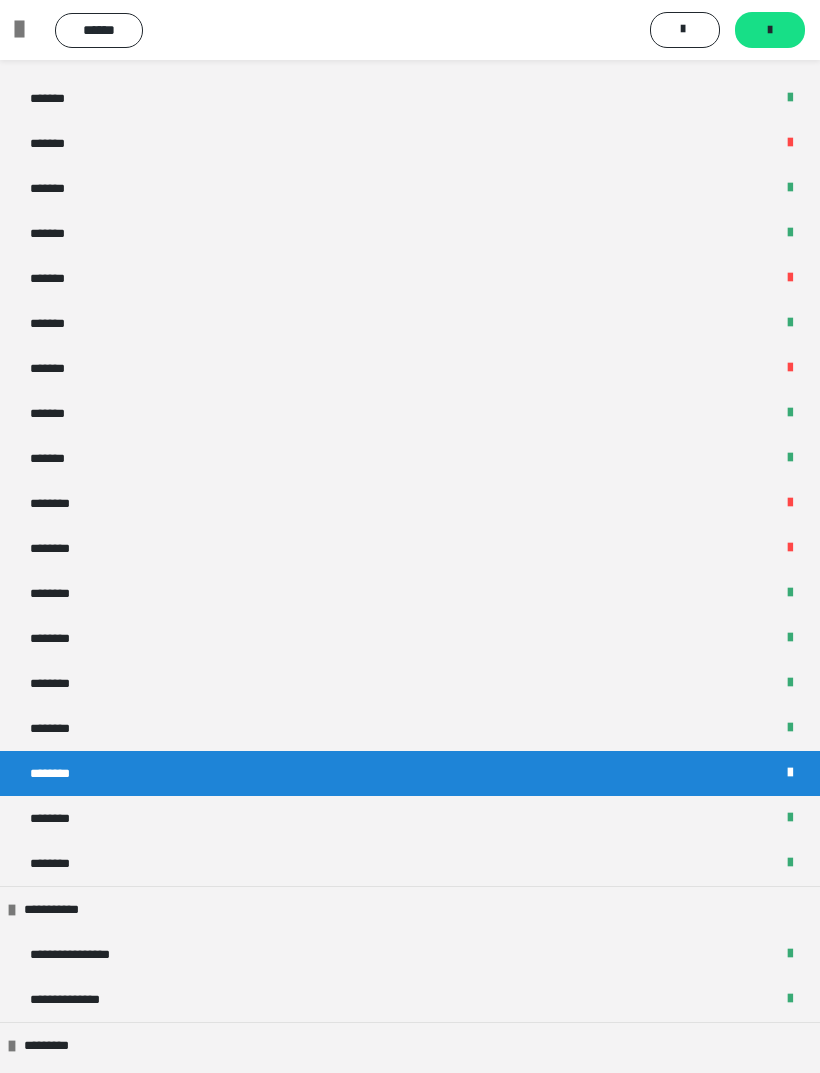 click on "*******" at bounding box center (410, 368) 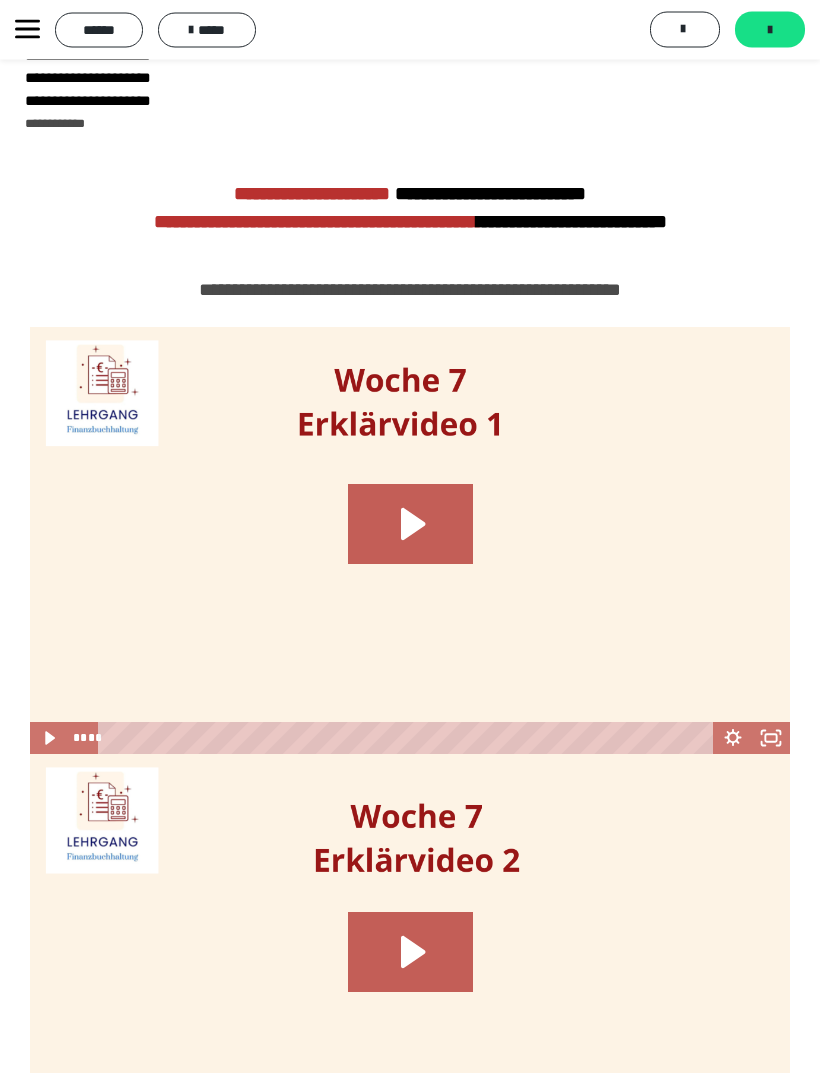 scroll, scrollTop: 848, scrollLeft: 0, axis: vertical 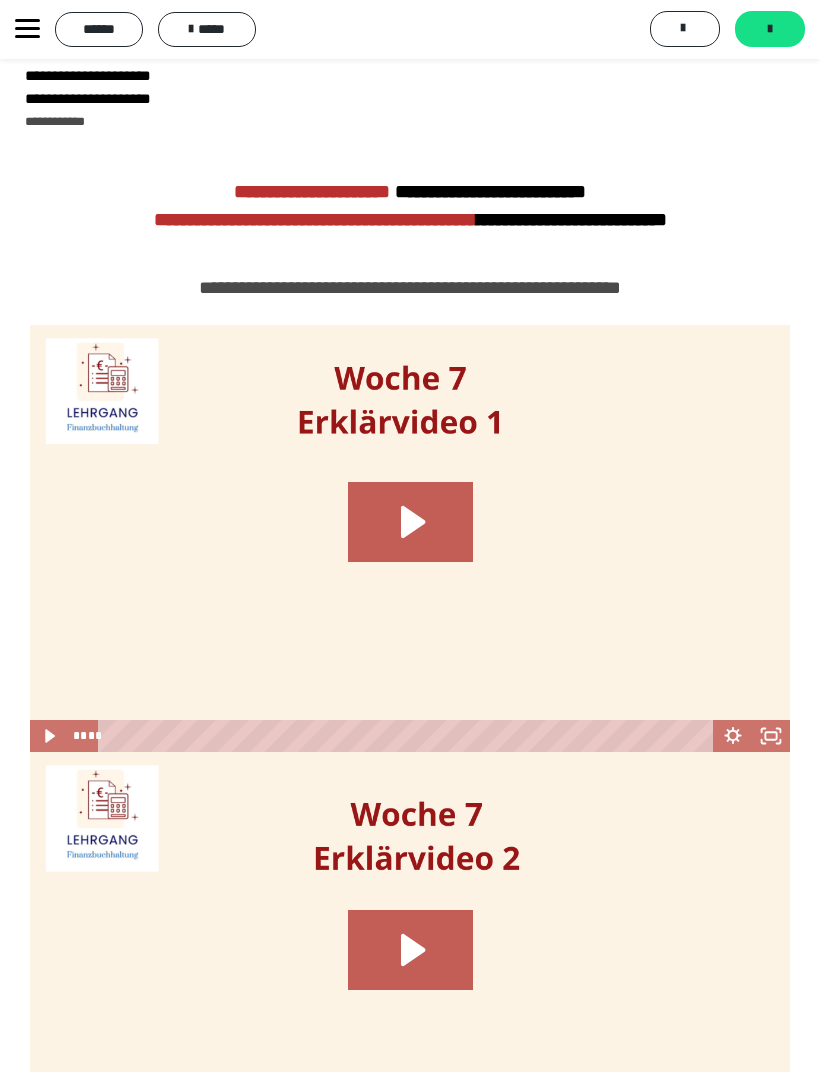 click 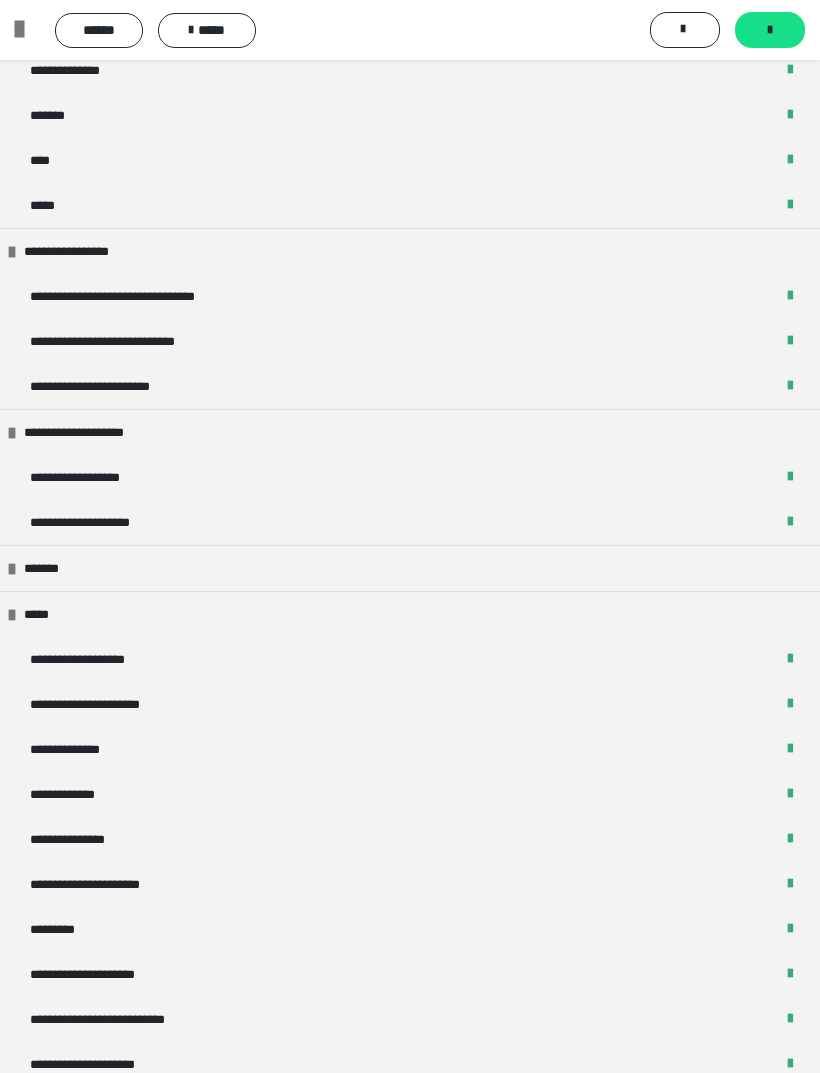 scroll, scrollTop: 1801, scrollLeft: 0, axis: vertical 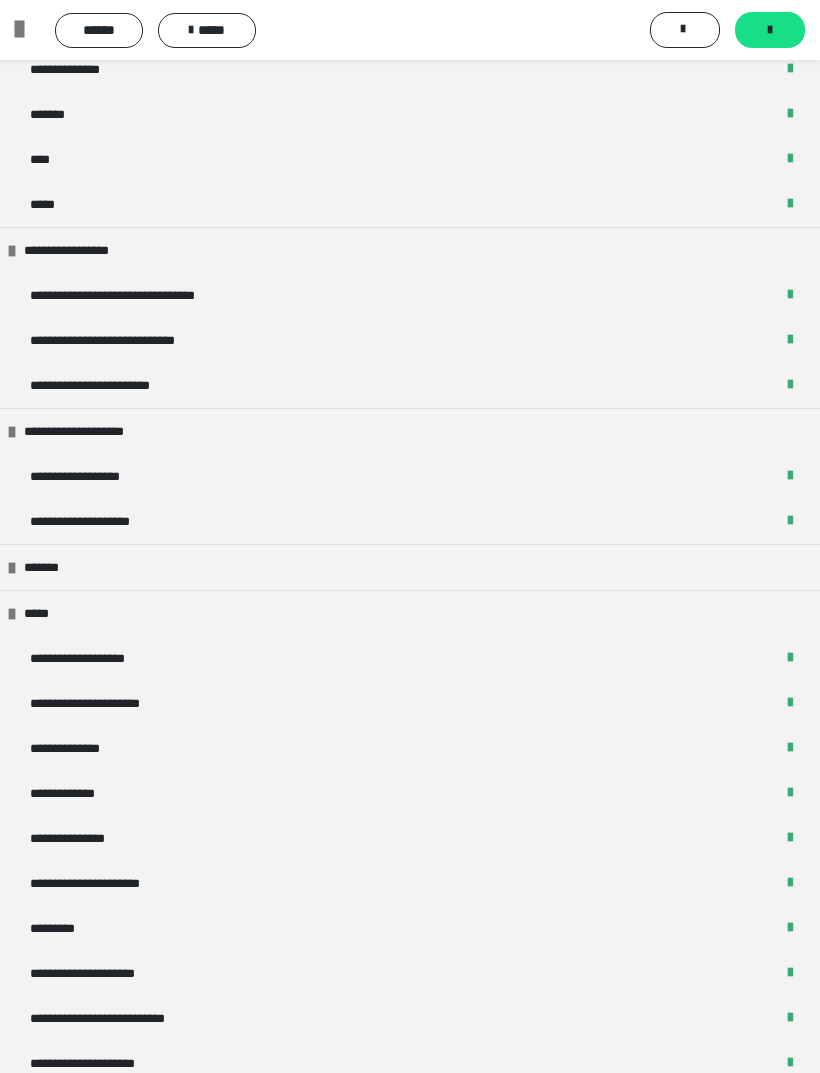 click on "**********" at bounding box center (410, 521) 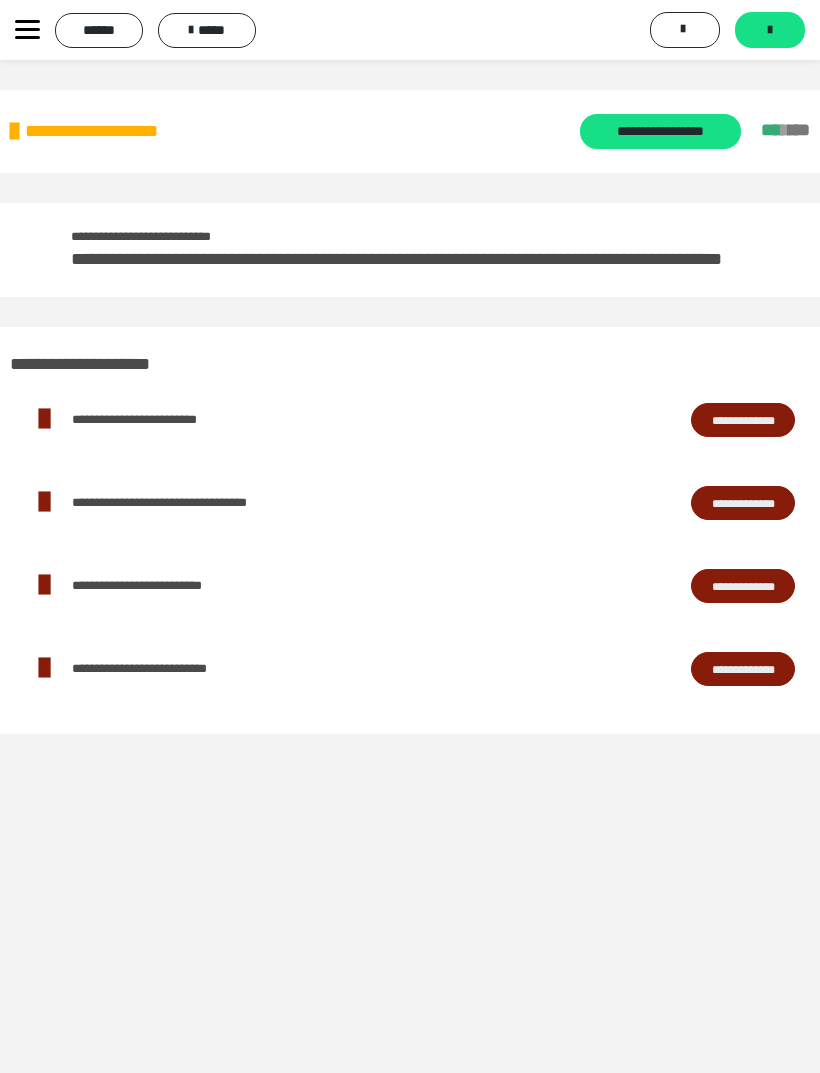 click on "**********" at bounding box center (660, 131) 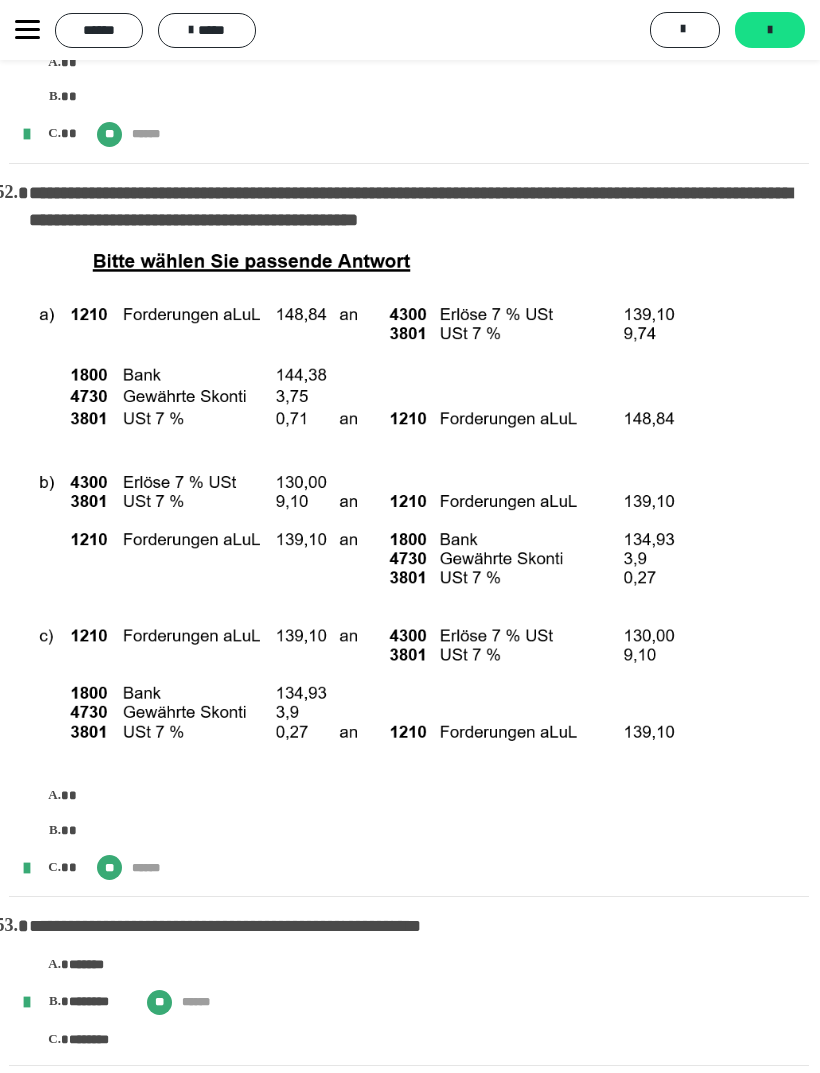 scroll, scrollTop: 13709, scrollLeft: 0, axis: vertical 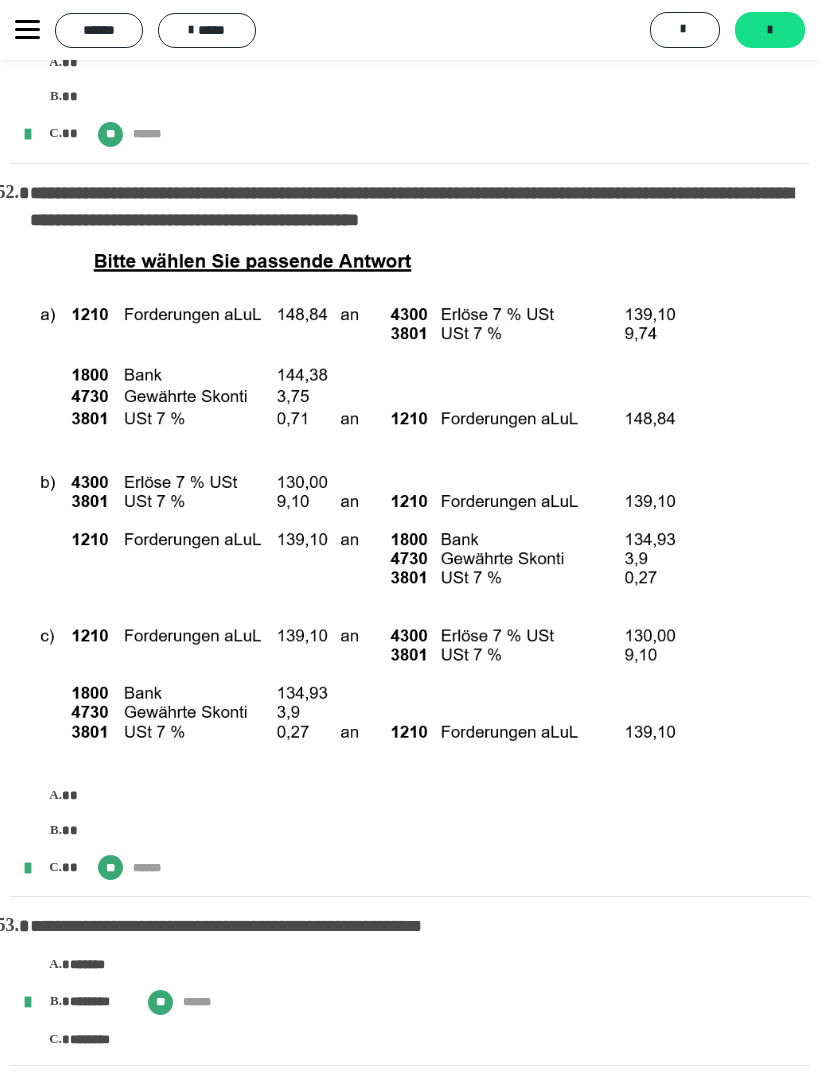 click at bounding box center (367, 505) 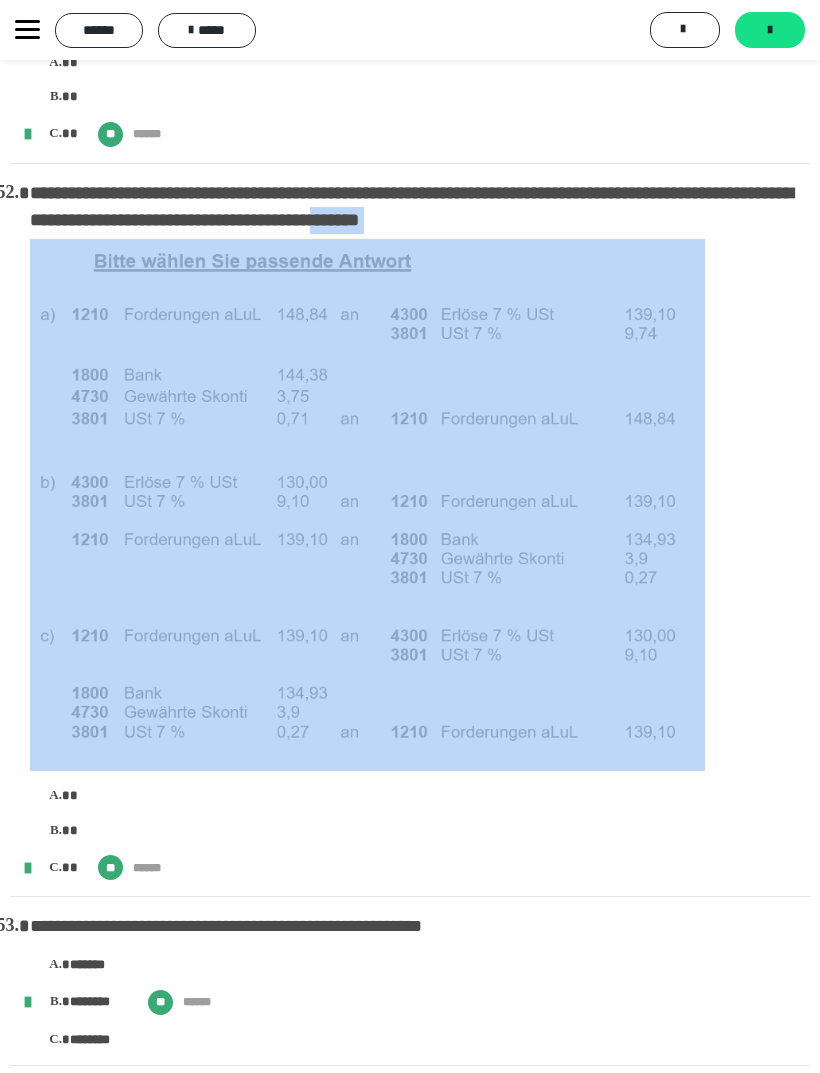 click at bounding box center [367, 505] 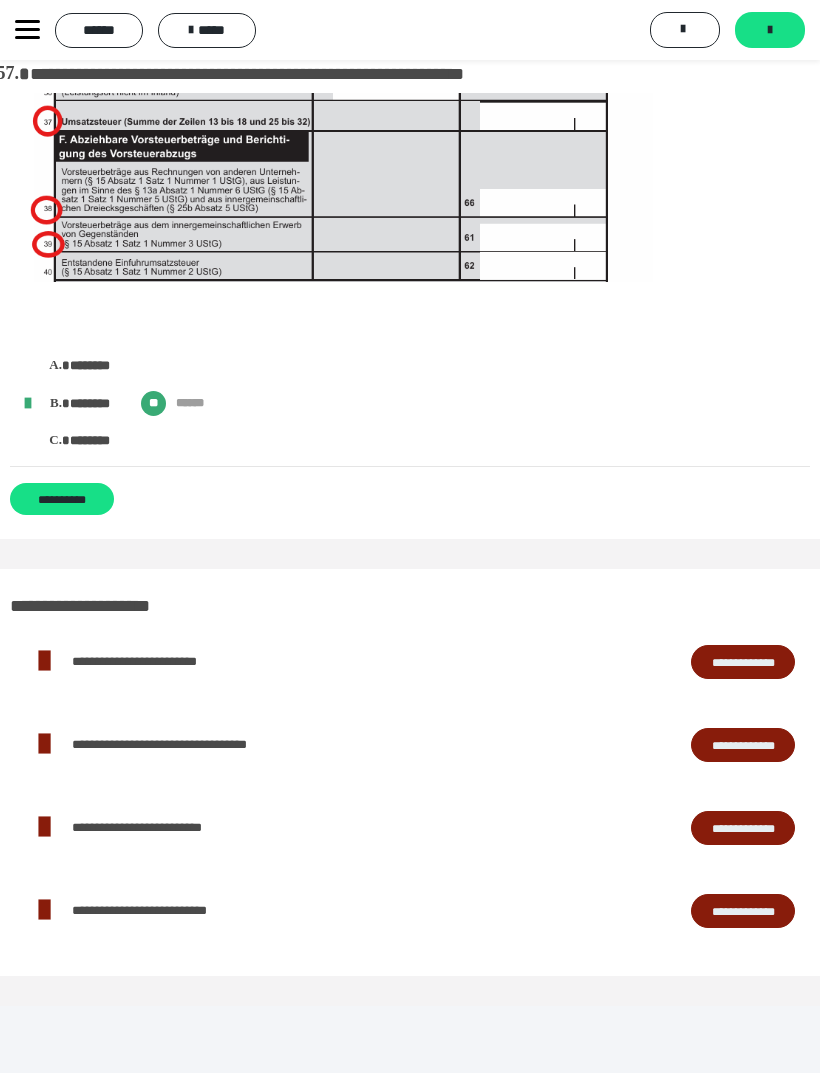 scroll, scrollTop: 15547, scrollLeft: 0, axis: vertical 